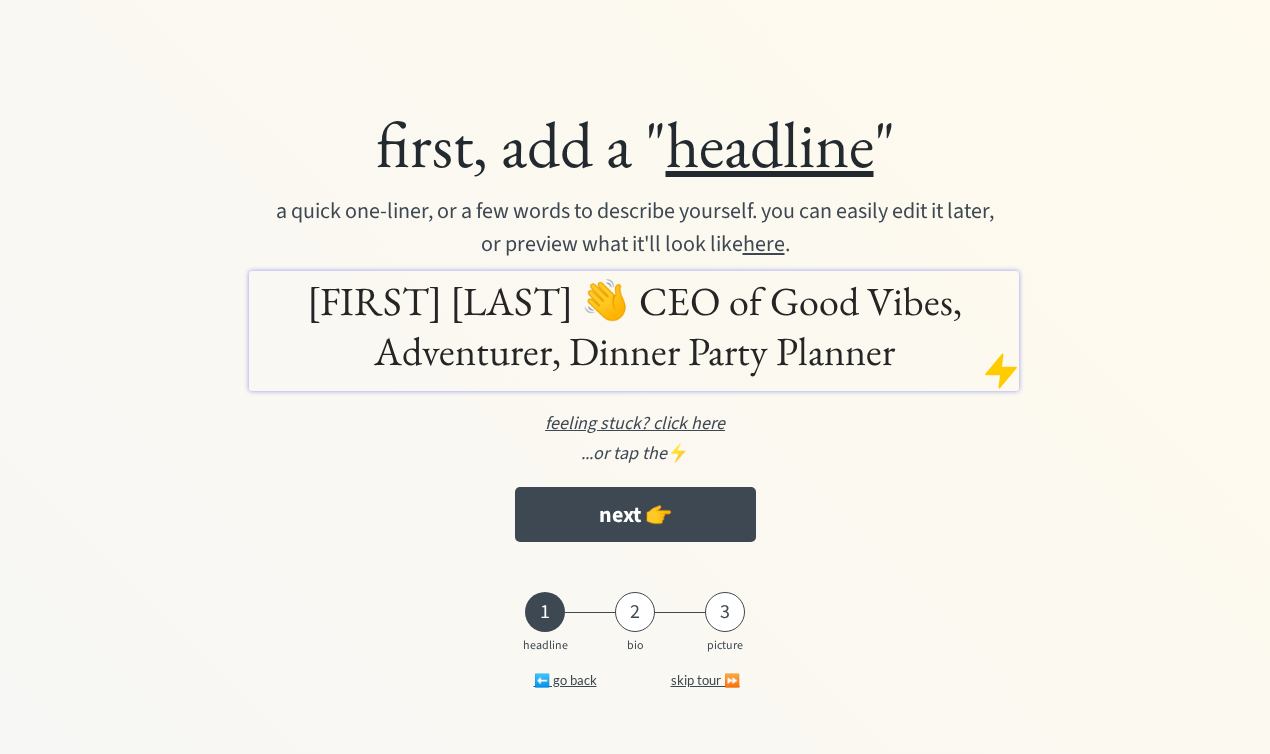 scroll, scrollTop: 0, scrollLeft: 0, axis: both 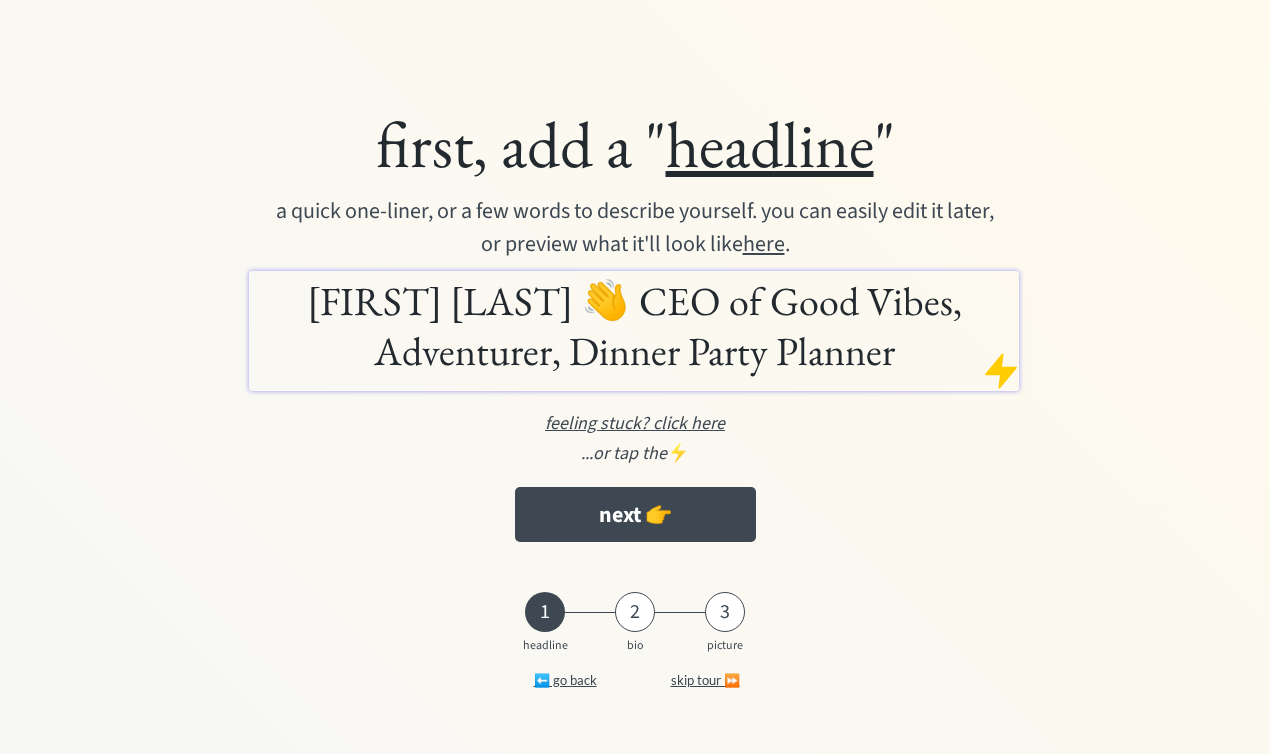 click on "here" at bounding box center [764, 244] 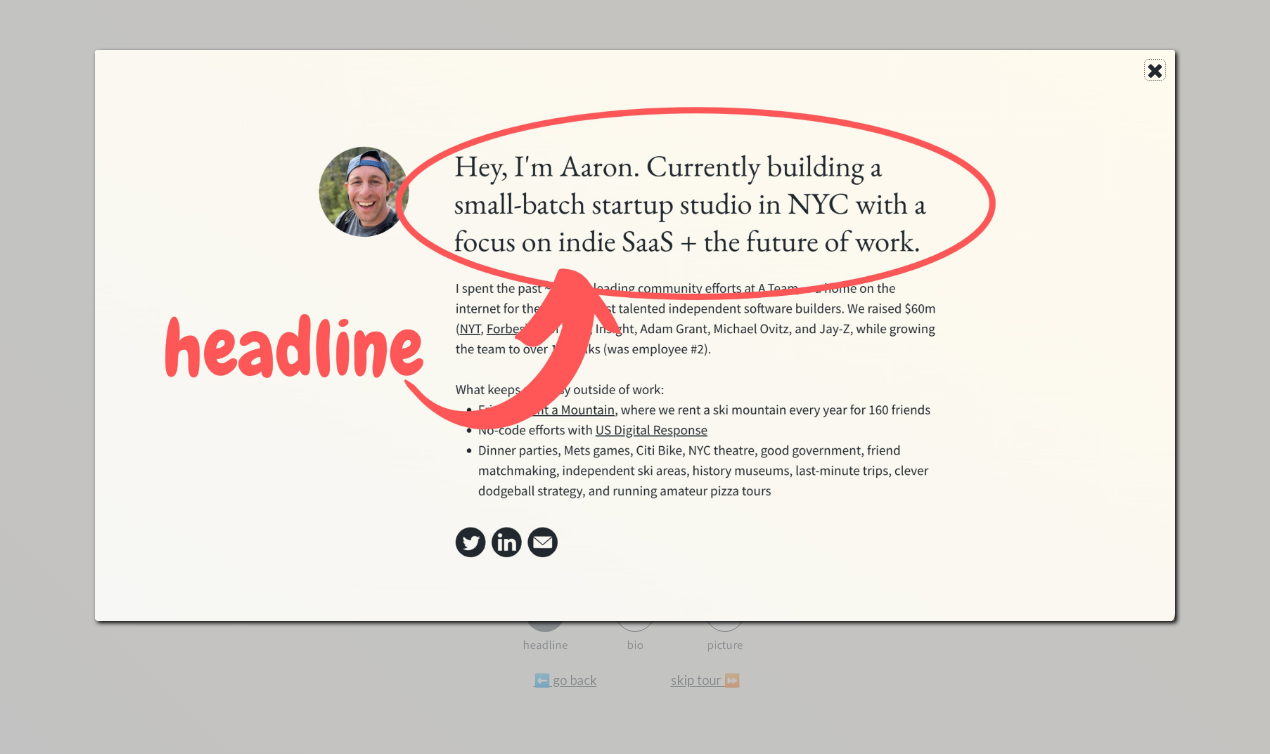click at bounding box center [1155, 70] 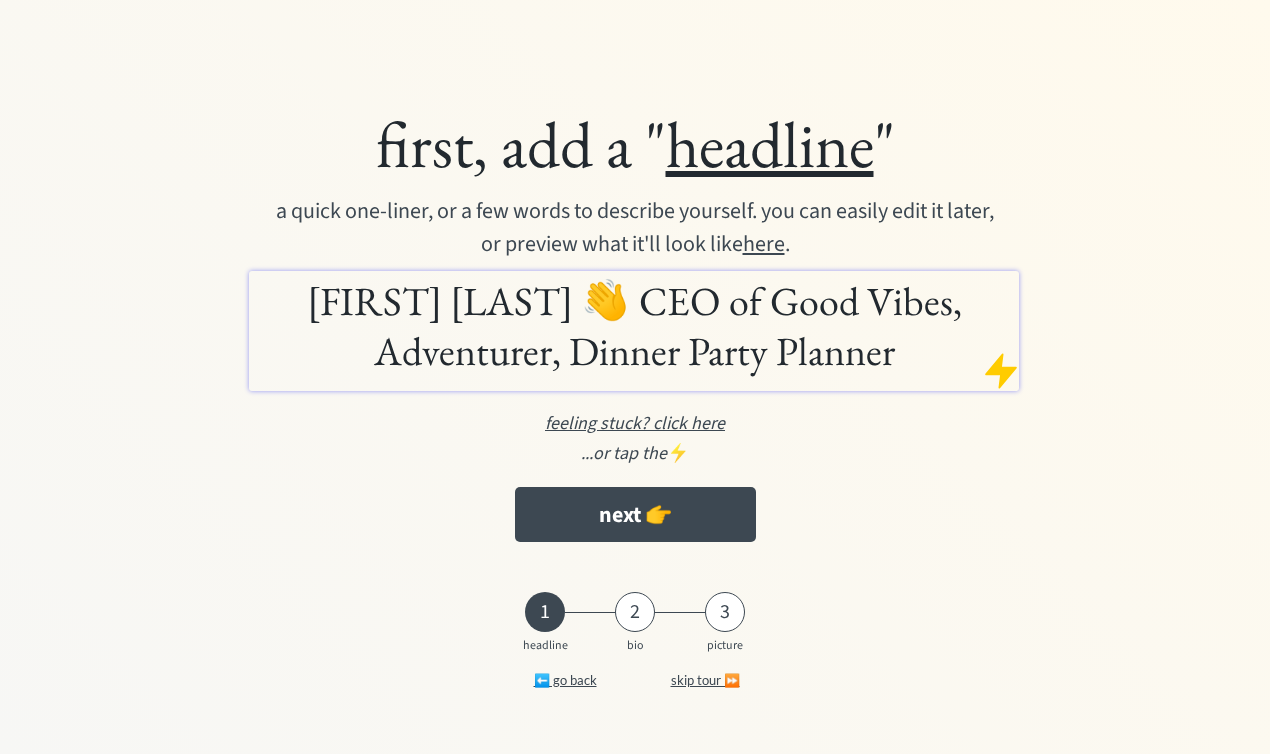 click on "feeling stuck? click here" at bounding box center (635, 423) 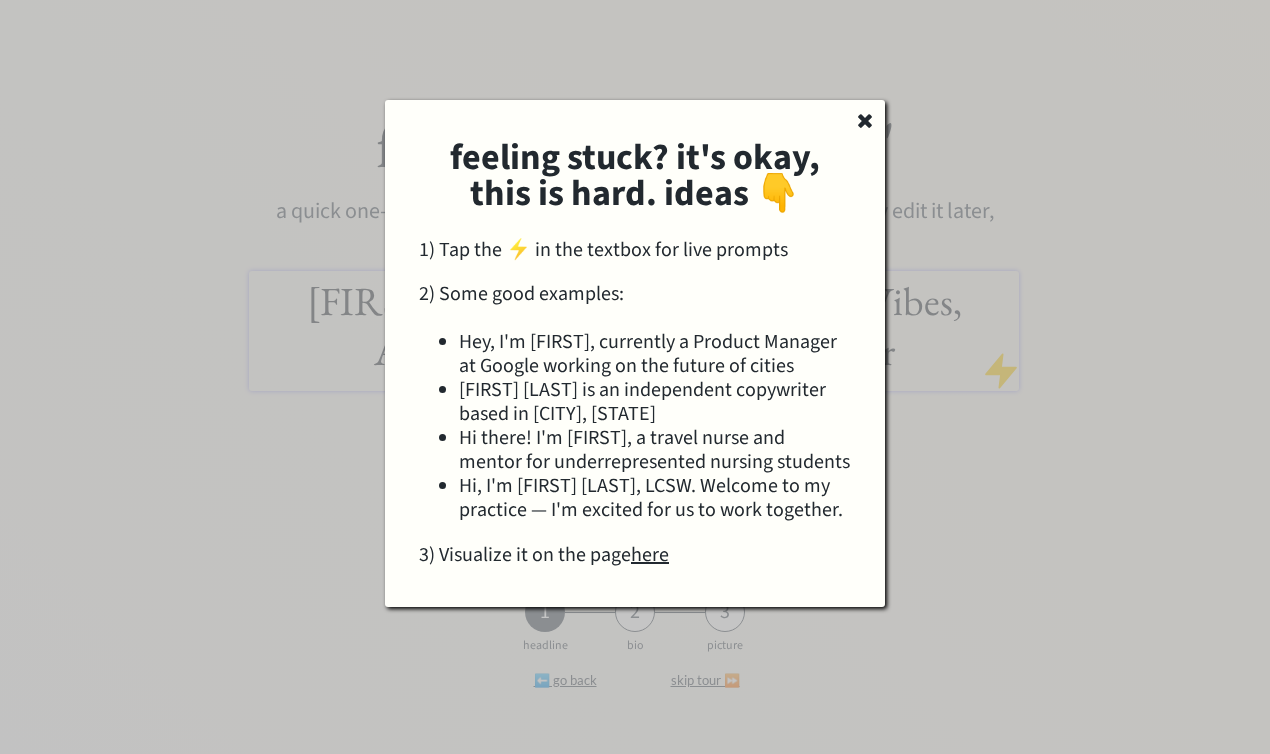 click on "here" at bounding box center [650, 555] 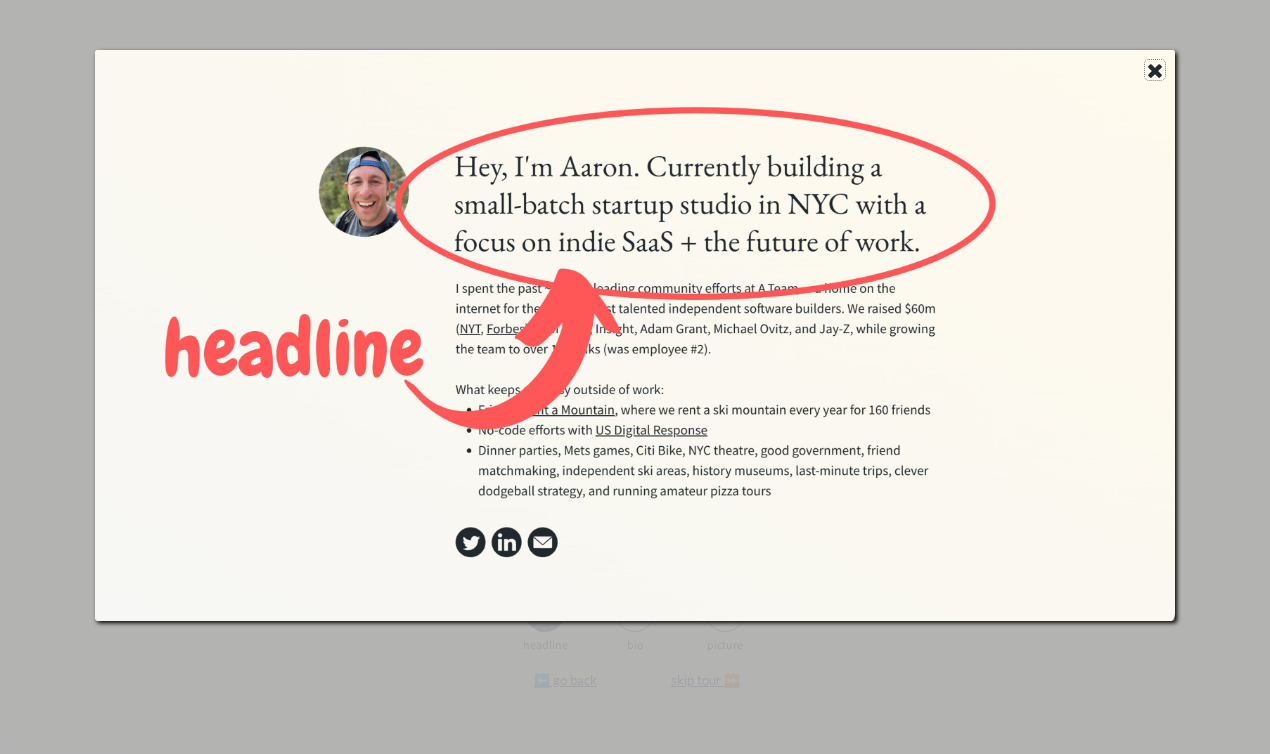 click at bounding box center (1155, 71) 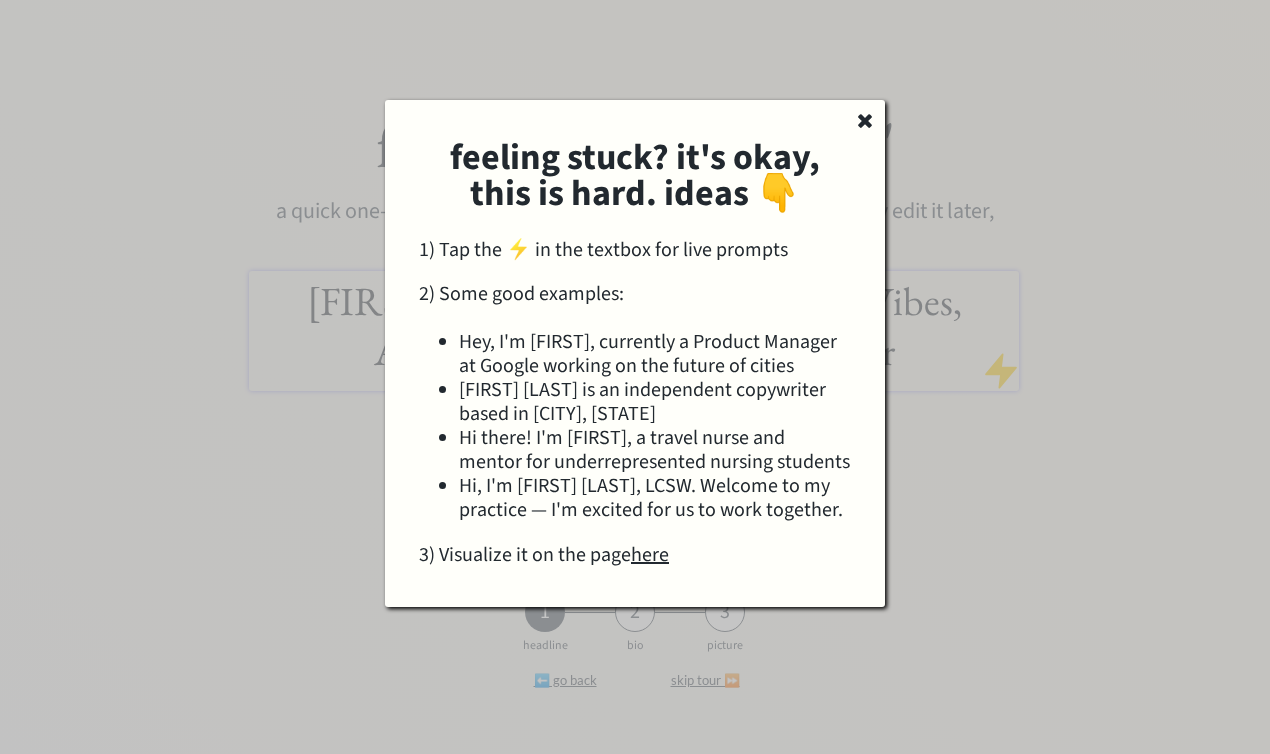 click on "here" at bounding box center [650, 555] 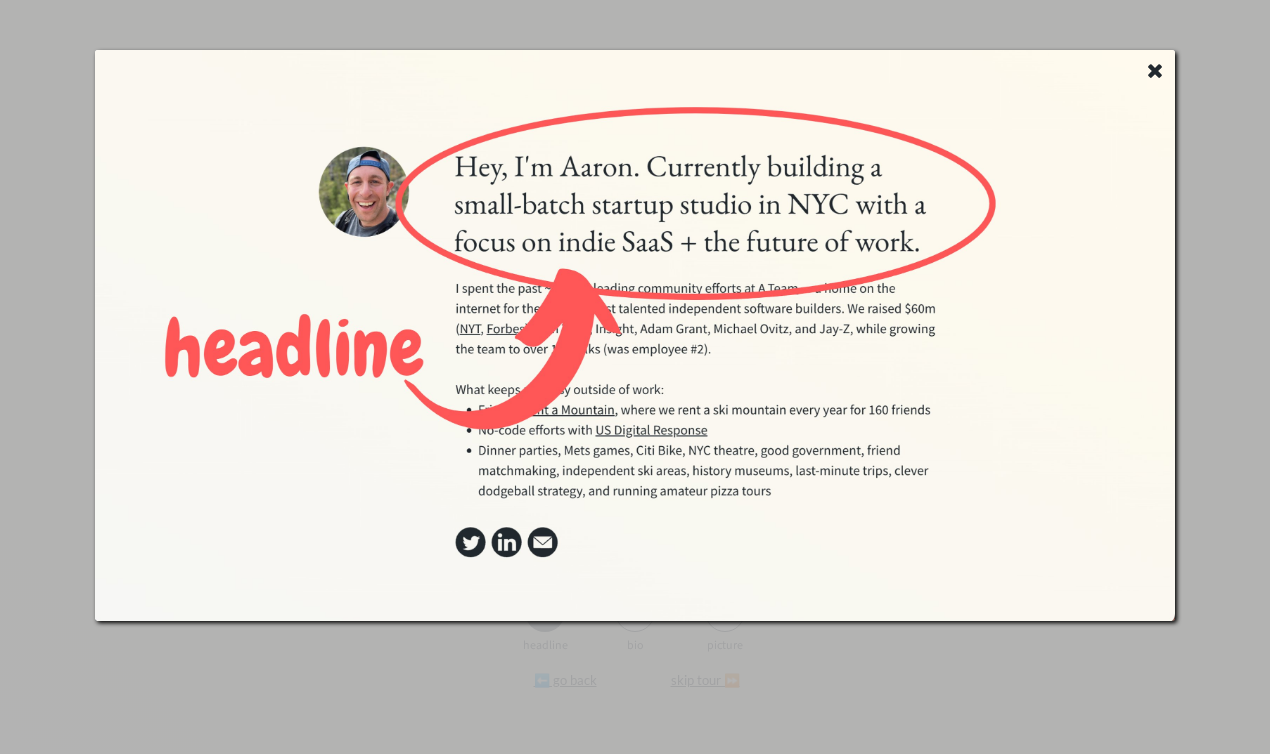 click at bounding box center (1155, 71) 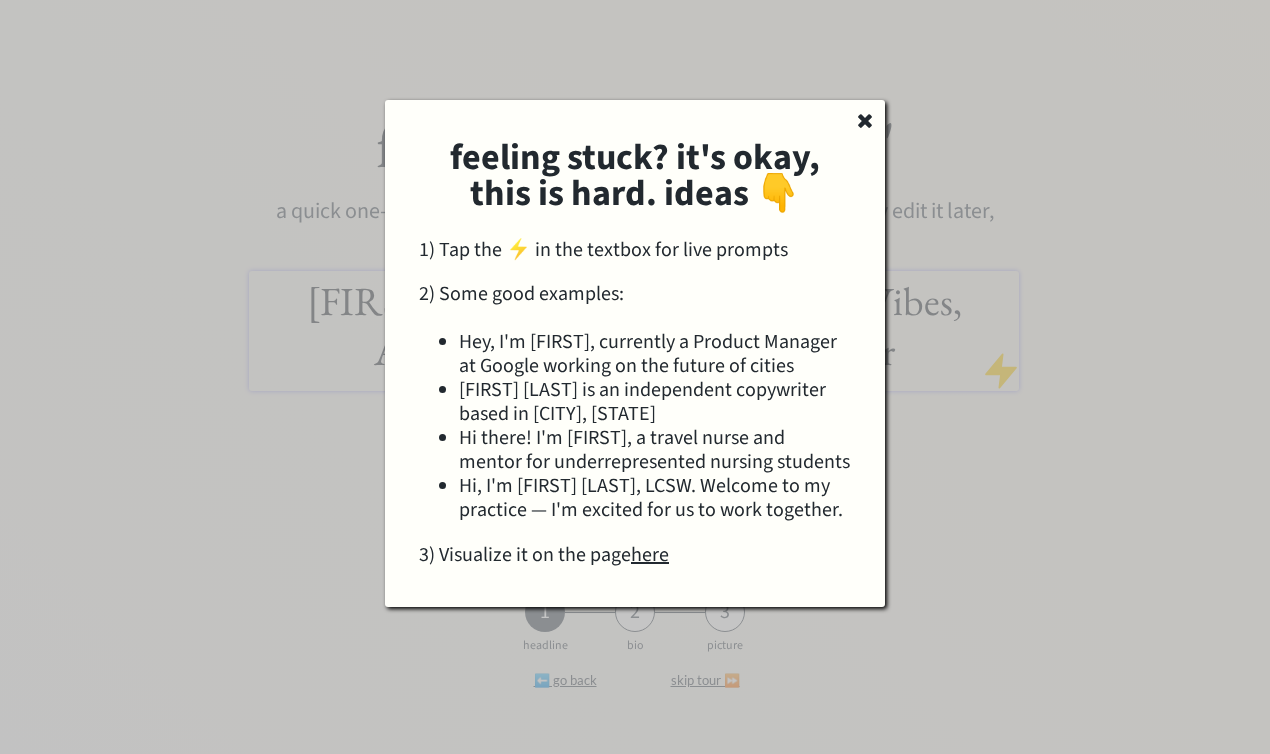 click at bounding box center (865, 120) 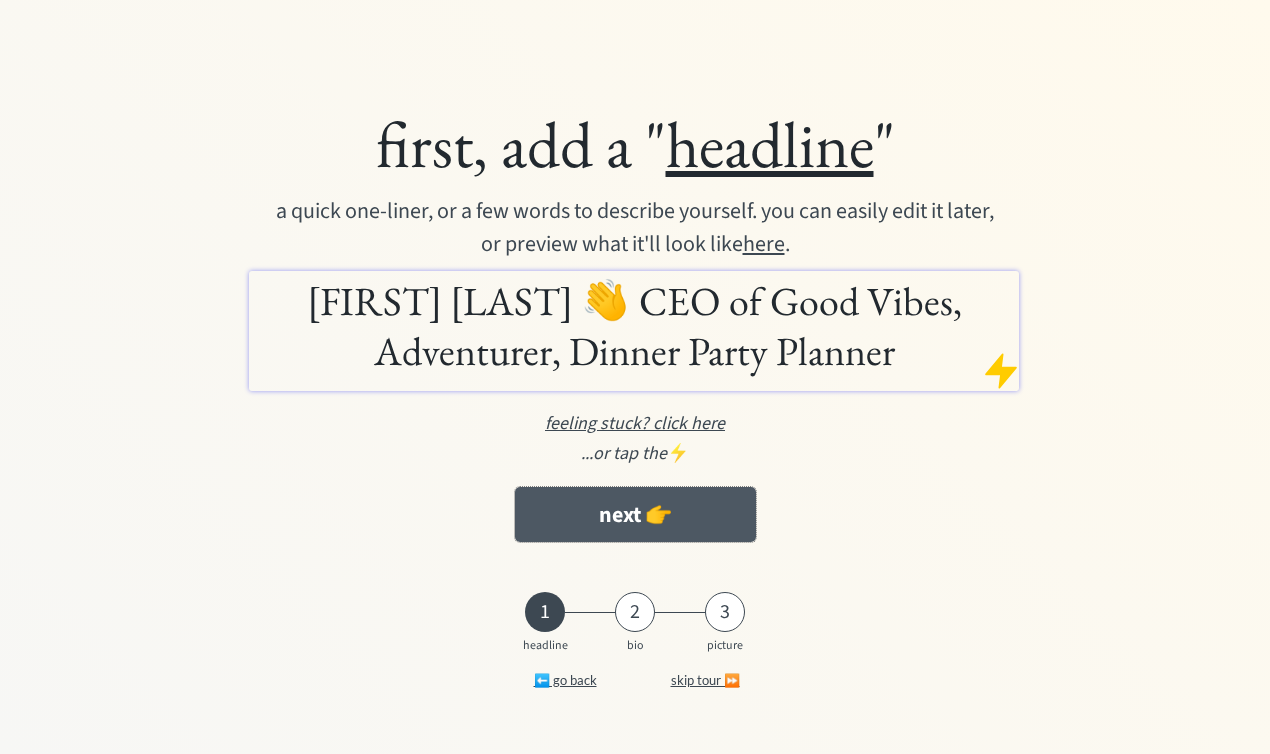 click on "next 👉" at bounding box center [635, 514] 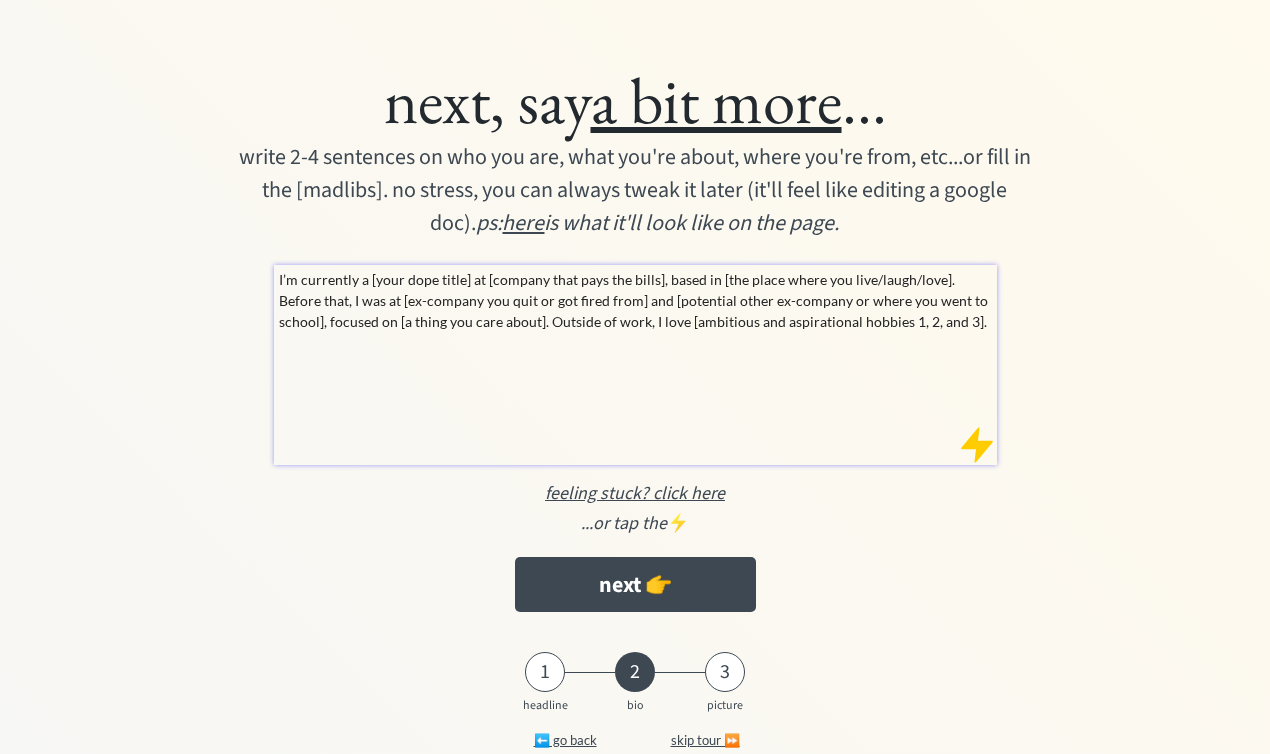 scroll, scrollTop: 0, scrollLeft: 0, axis: both 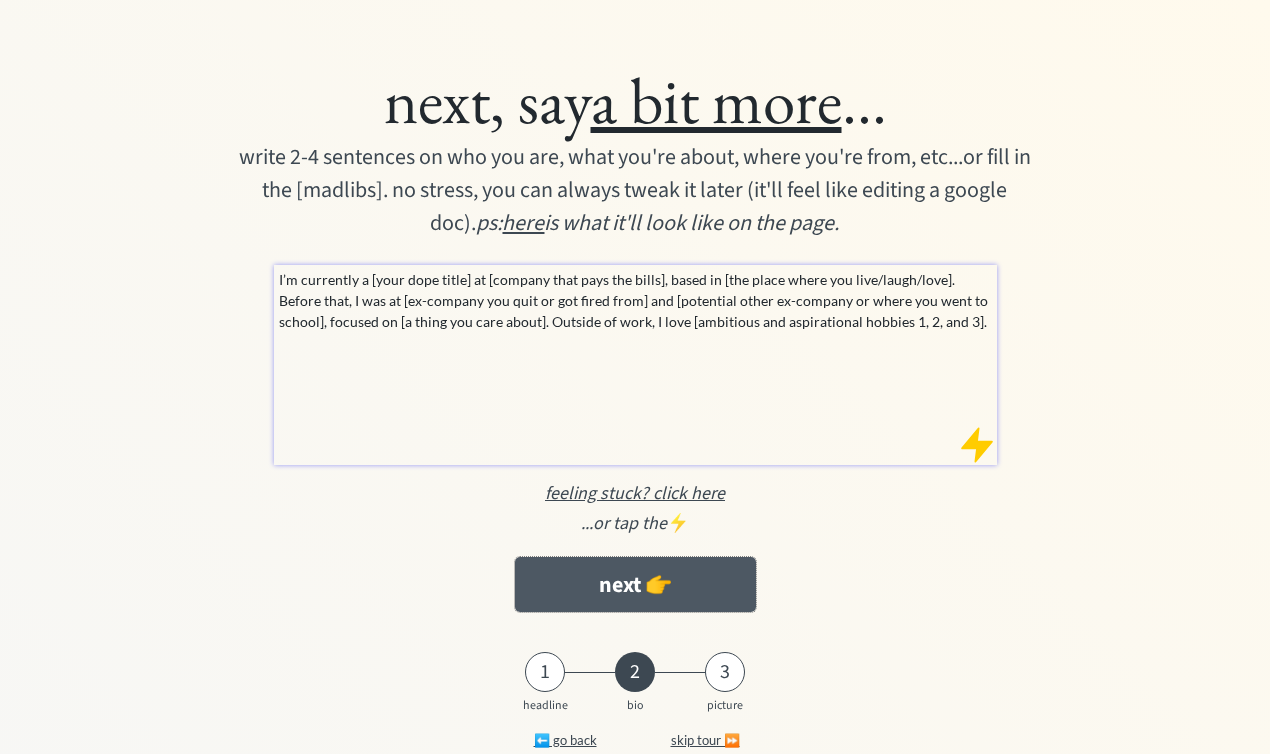click on "next 👉" at bounding box center (635, 584) 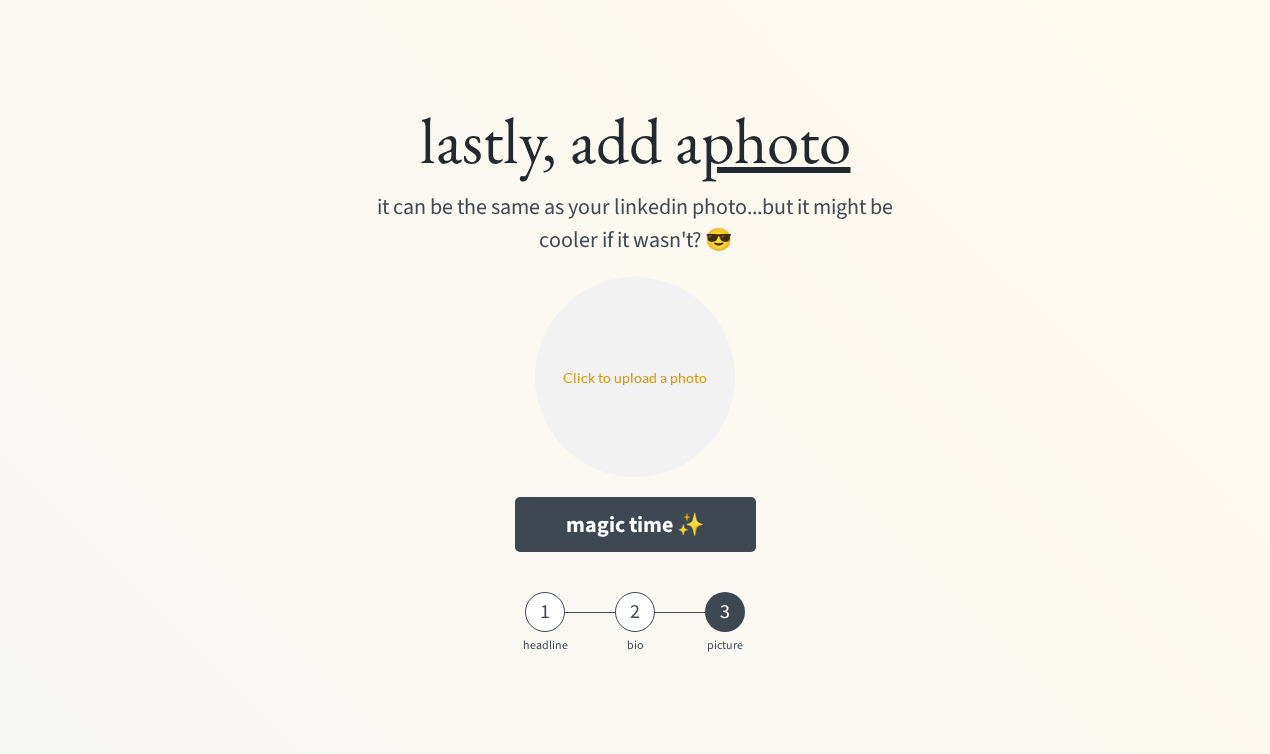 scroll, scrollTop: 0, scrollLeft: 0, axis: both 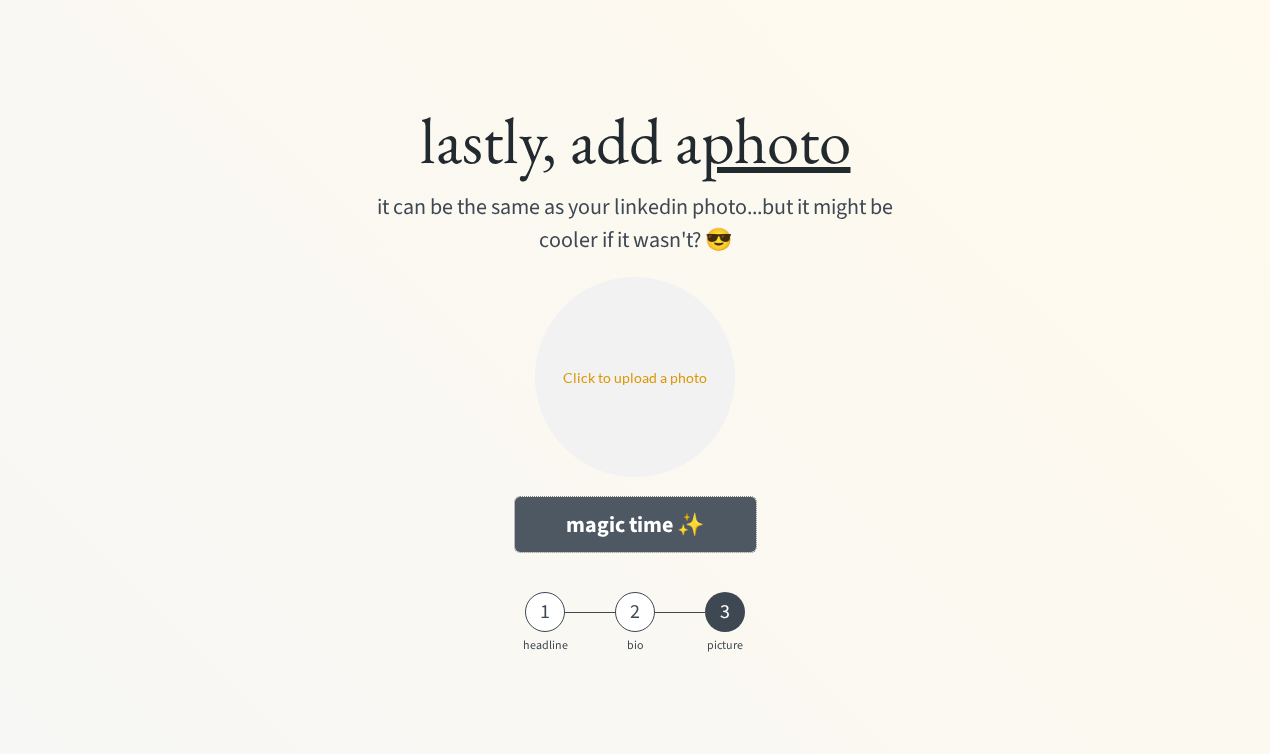 click on "magic time ✨" at bounding box center [635, 524] 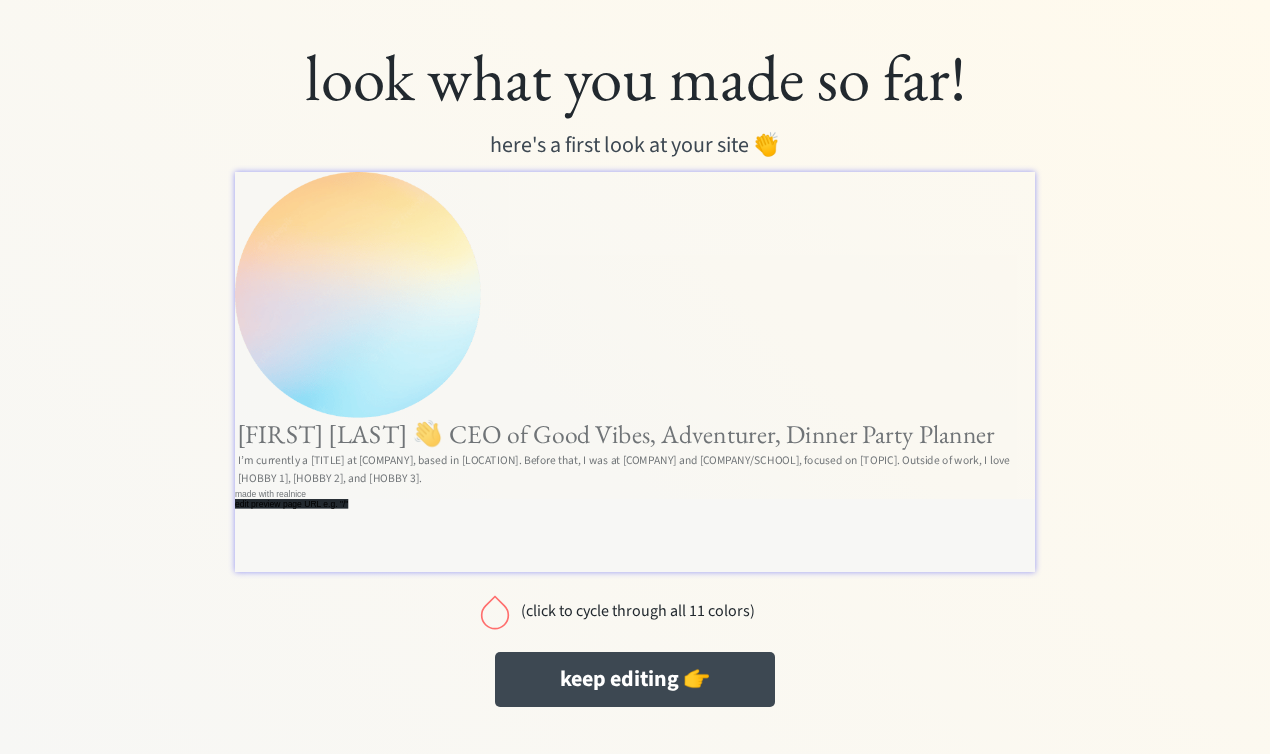 scroll, scrollTop: 0, scrollLeft: 0, axis: both 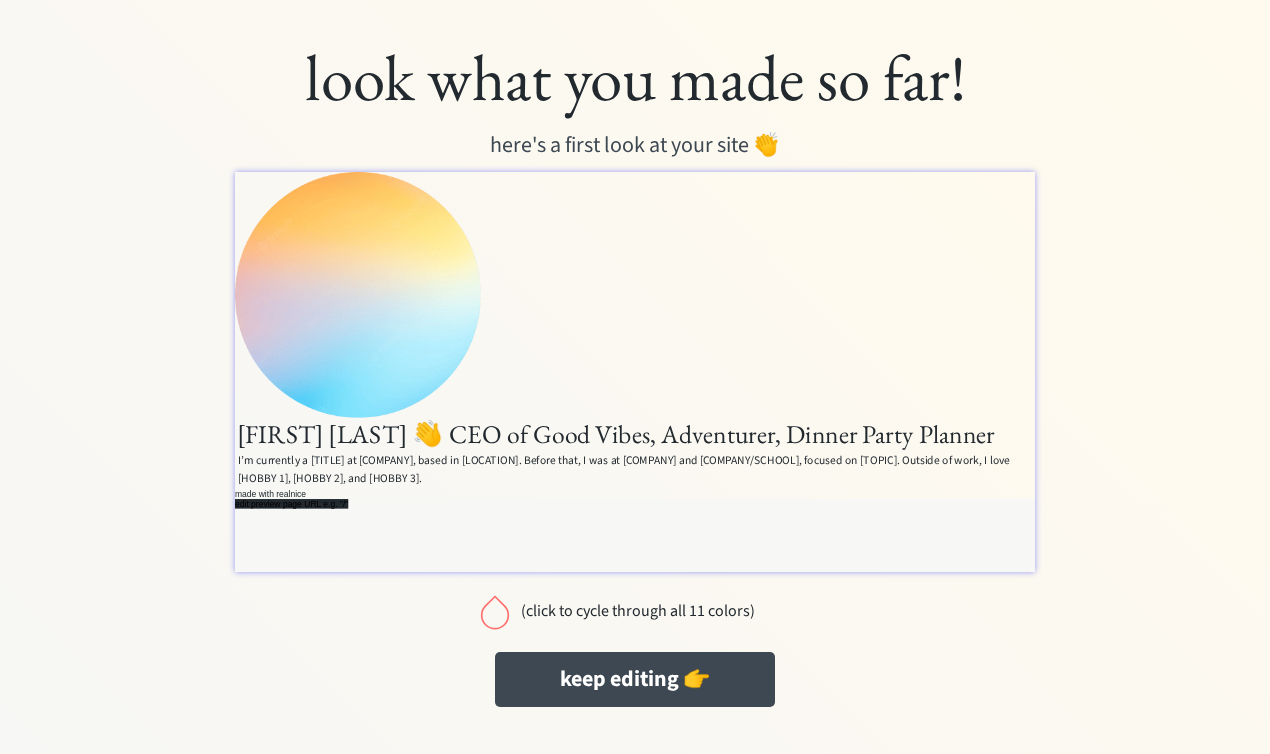 click at bounding box center (495, 612) 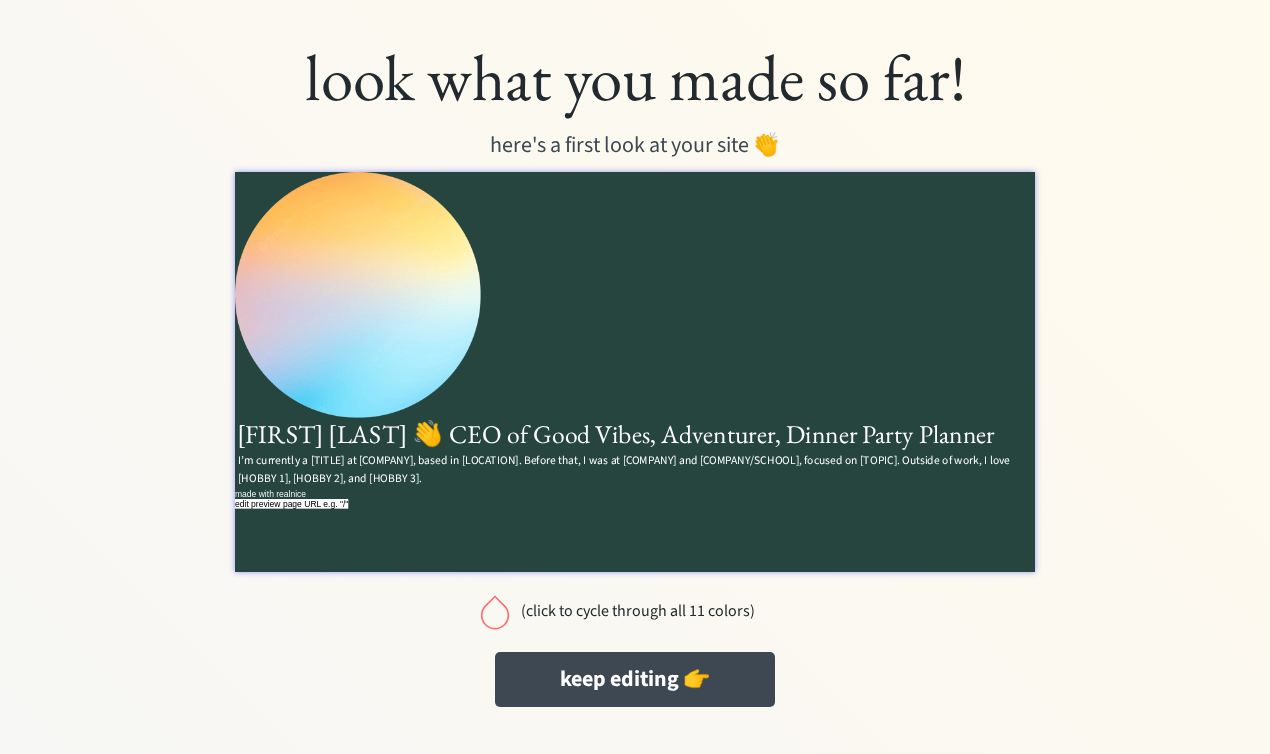 click at bounding box center (495, 612) 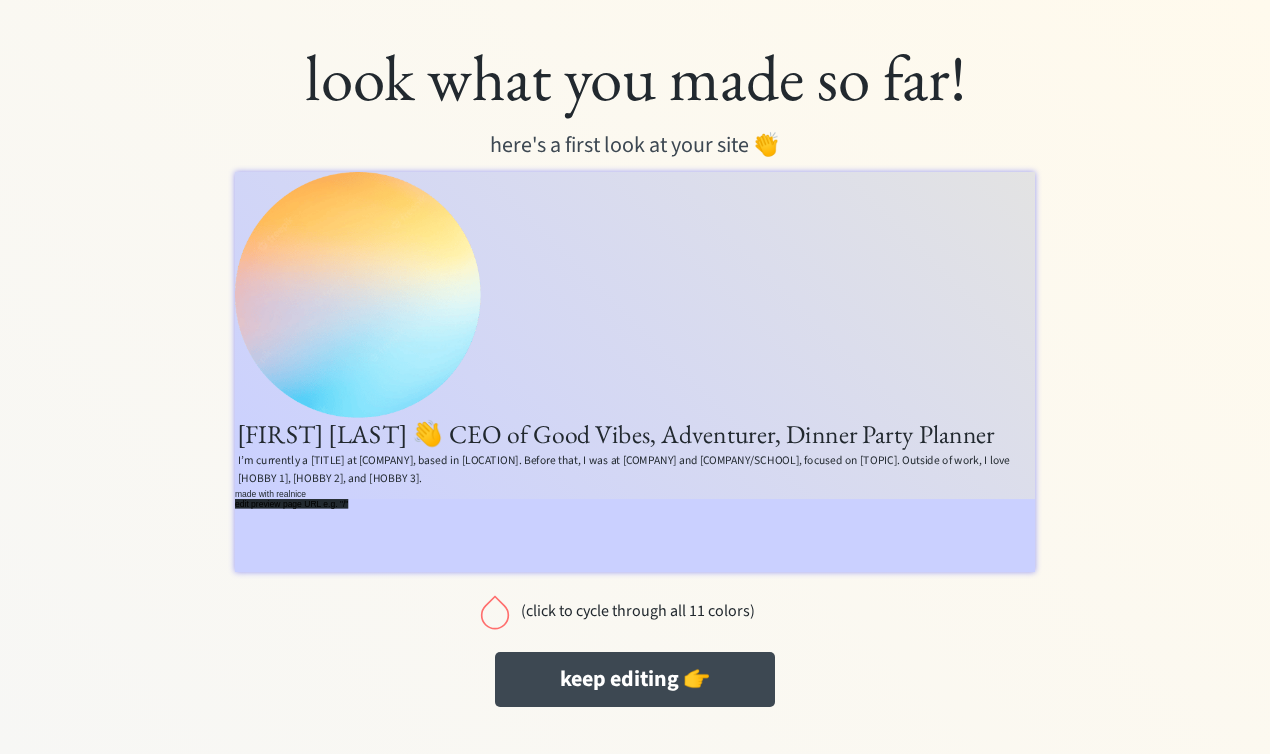 click at bounding box center [495, 612] 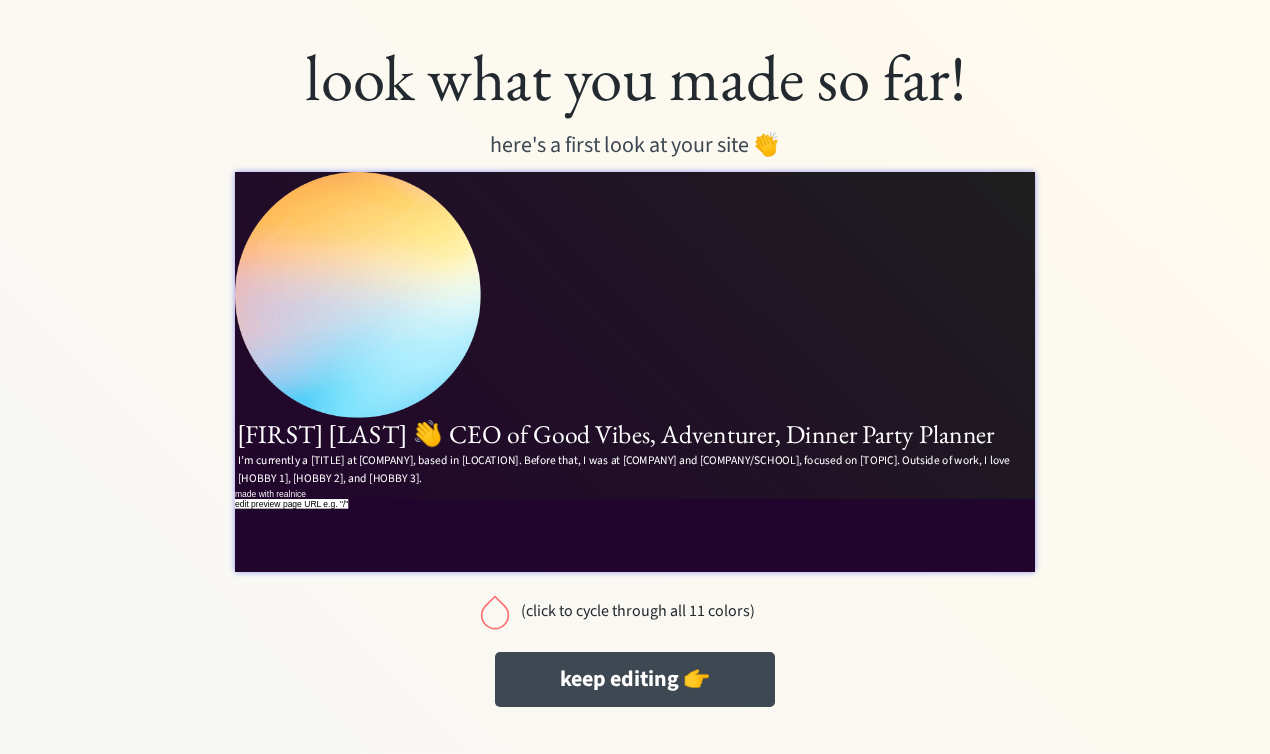 click at bounding box center [495, 612] 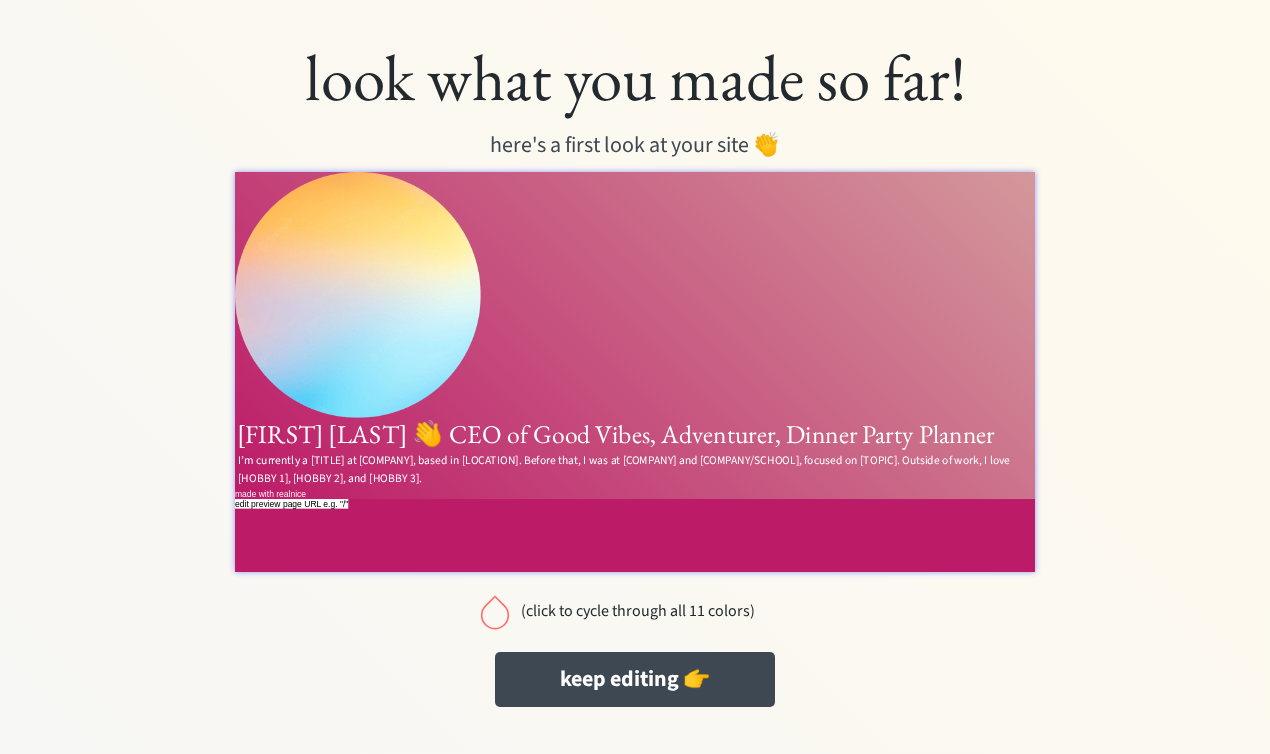 click at bounding box center [495, 612] 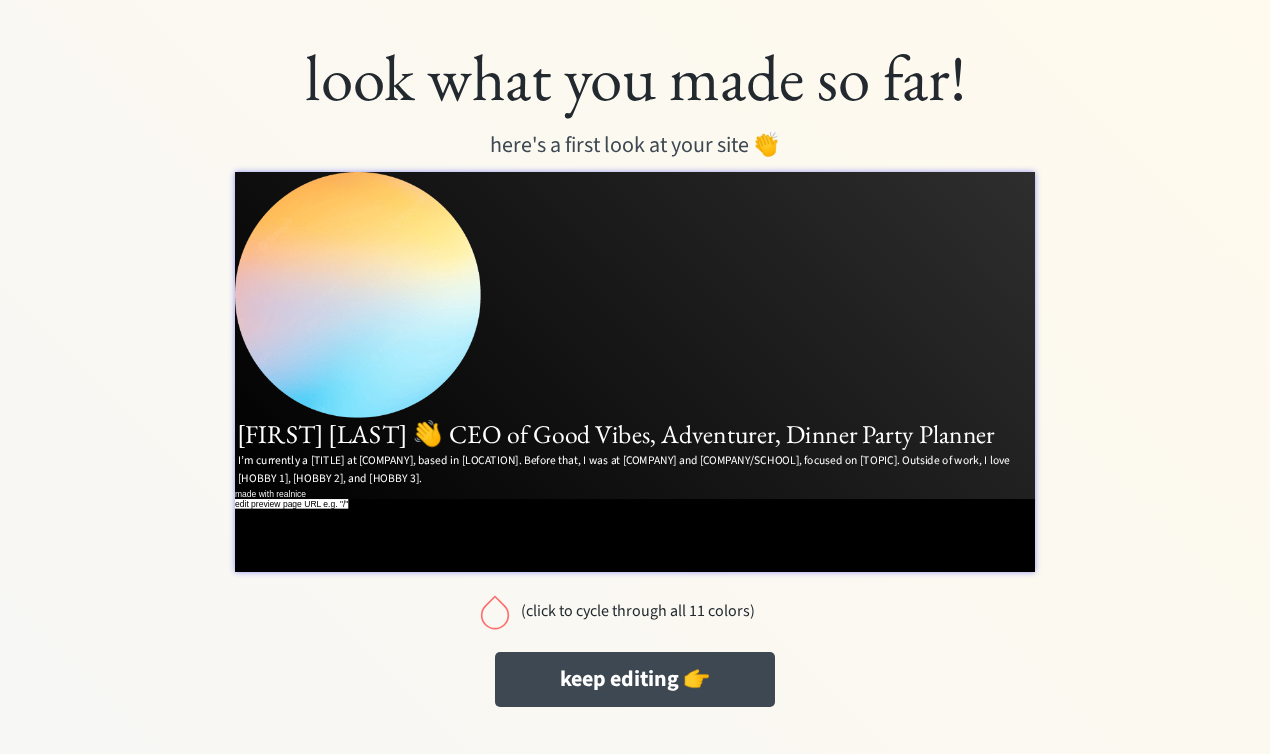 click at bounding box center [495, 612] 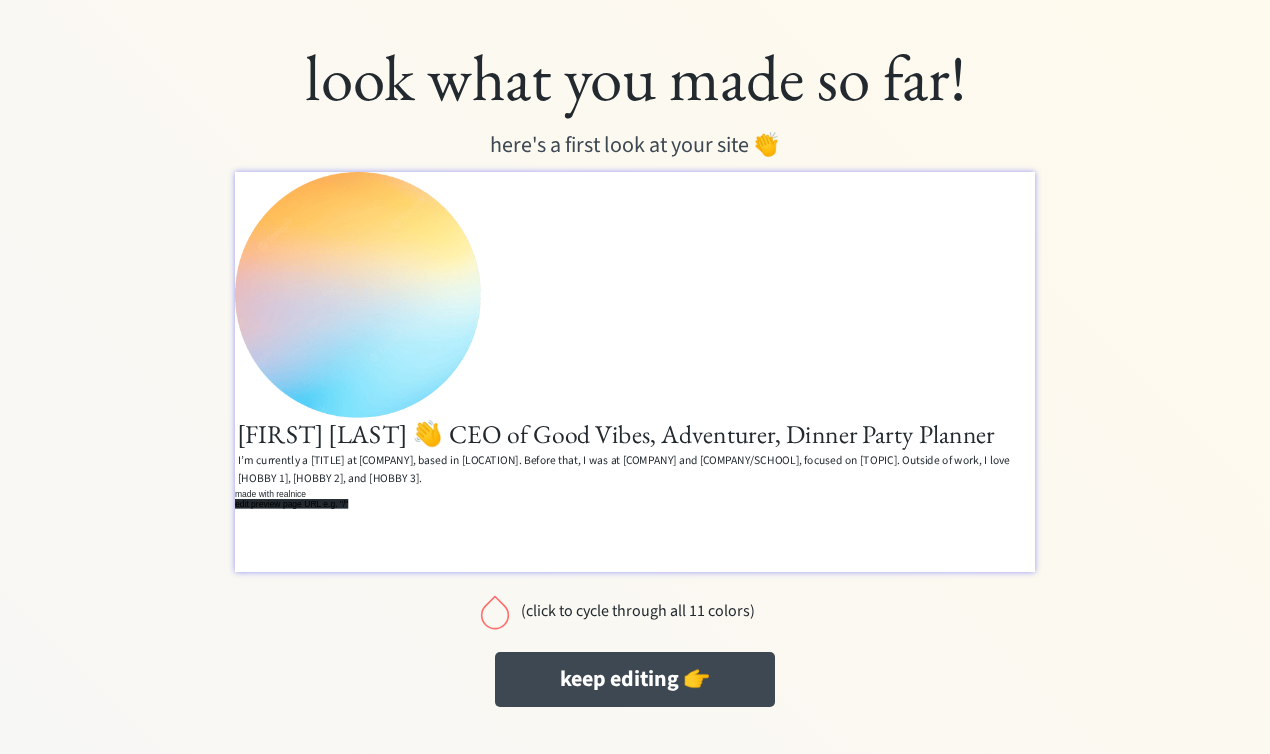 click at bounding box center [495, 612] 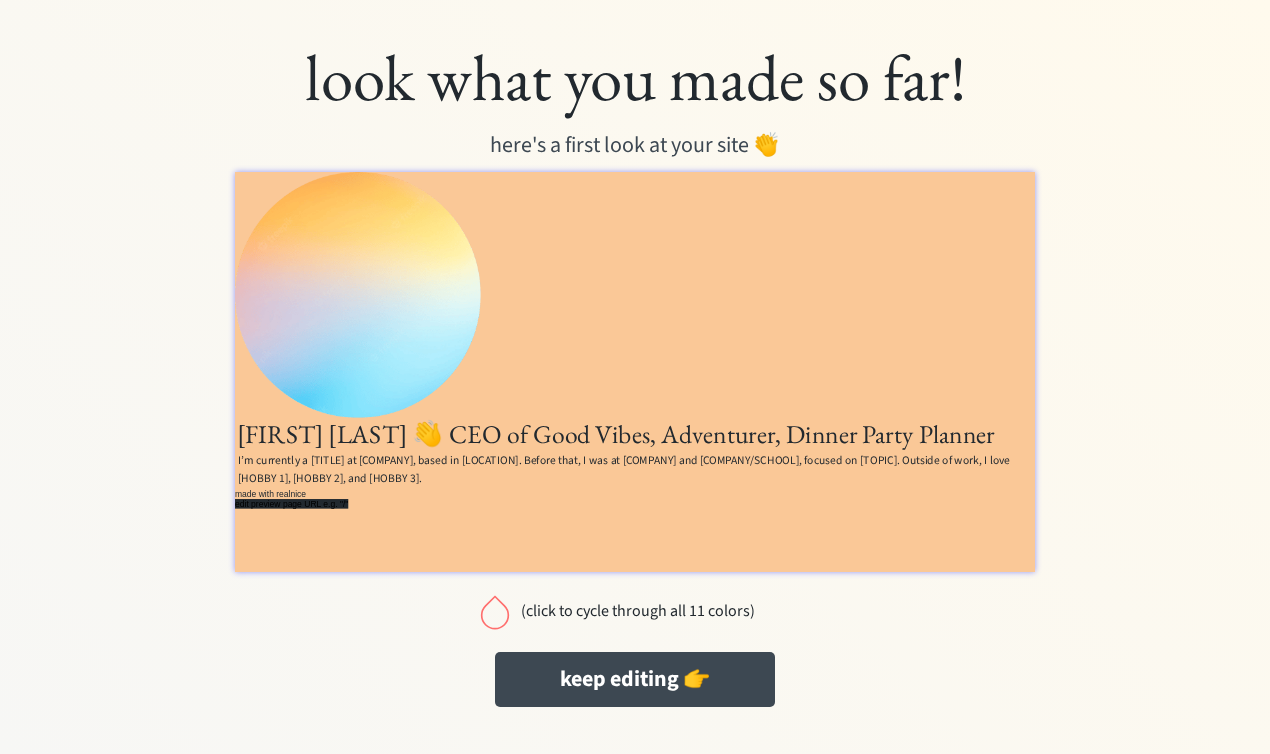 click at bounding box center (495, 612) 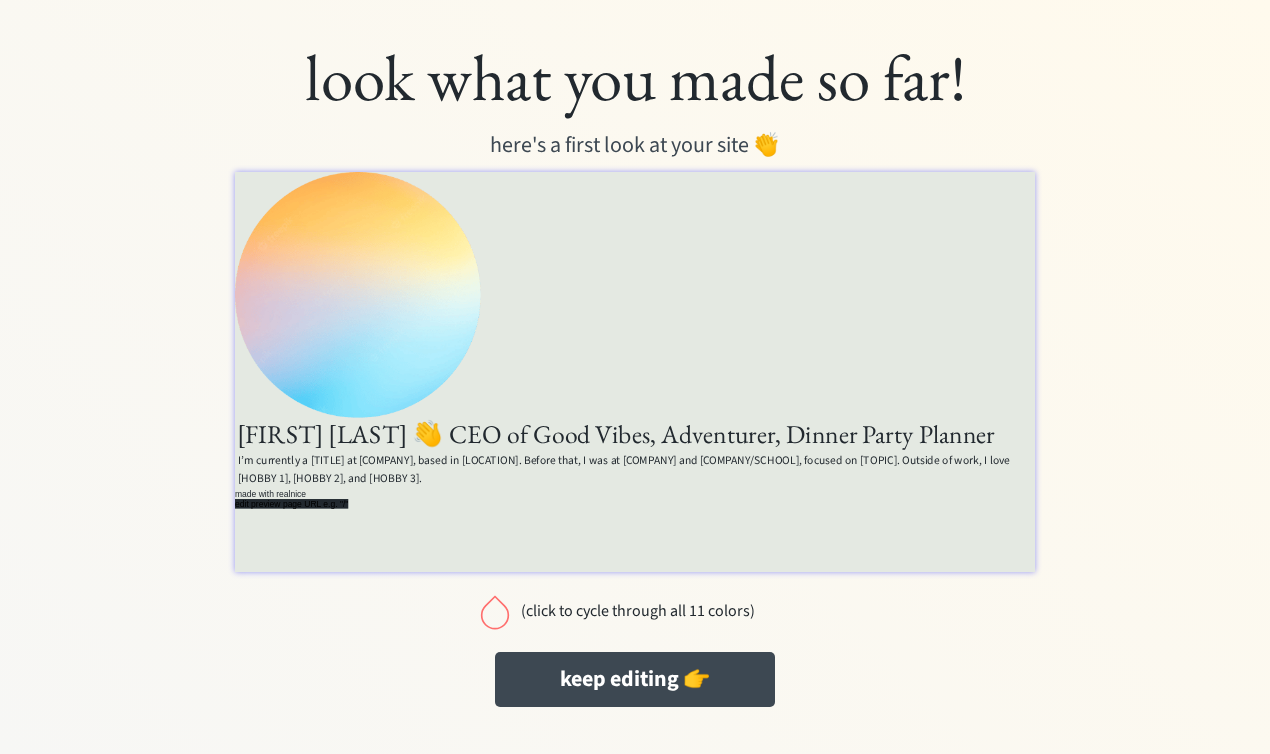 click at bounding box center (495, 612) 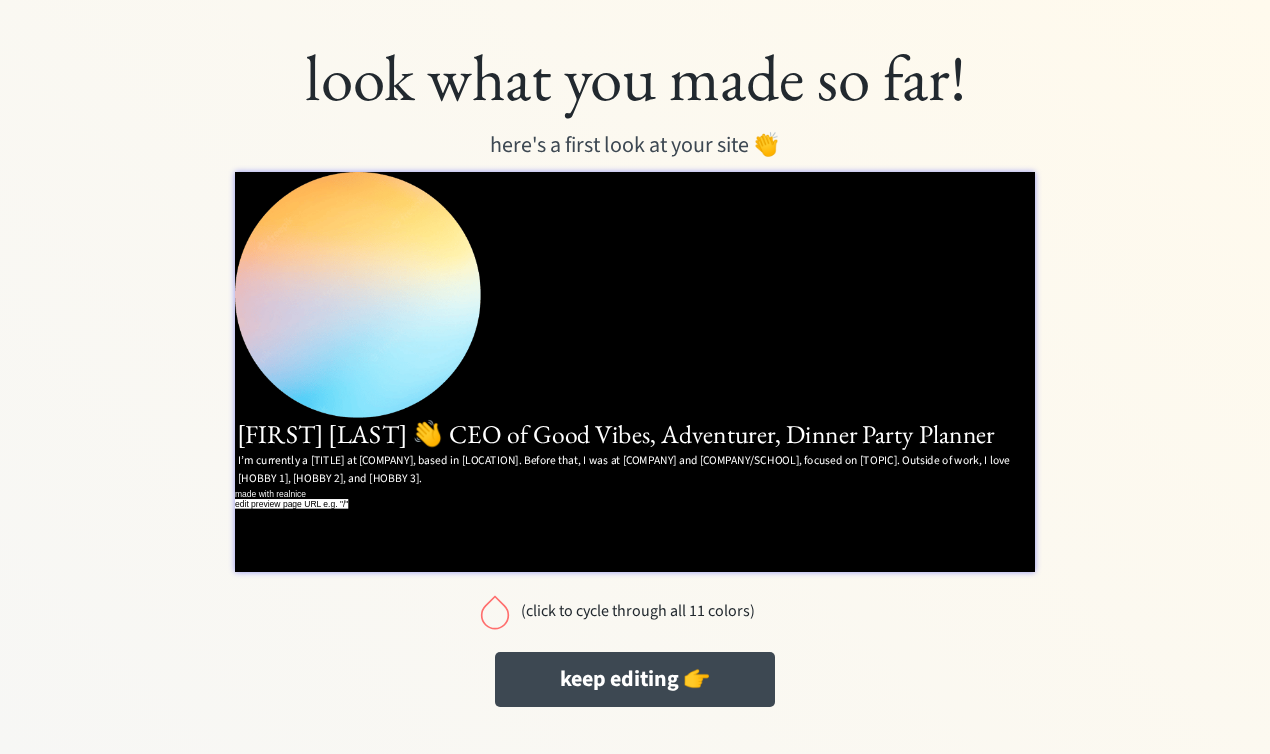 click at bounding box center (495, 612) 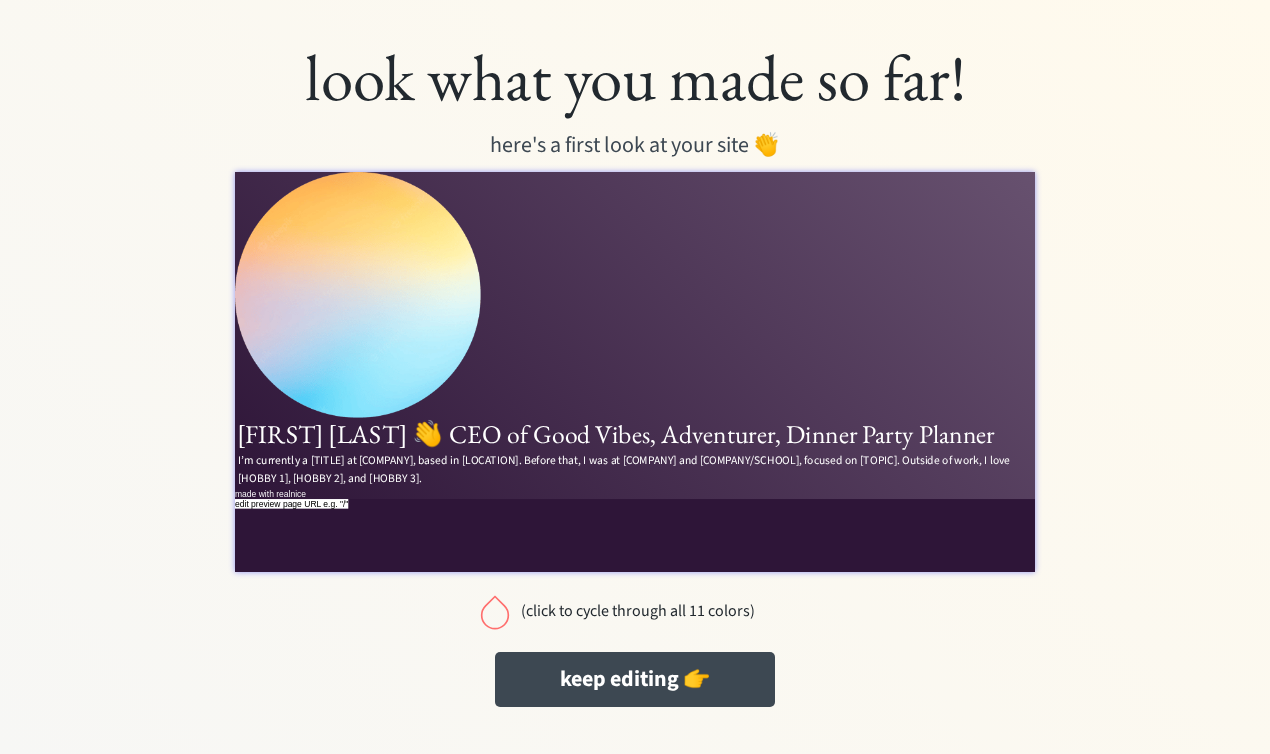 click at bounding box center (495, 612) 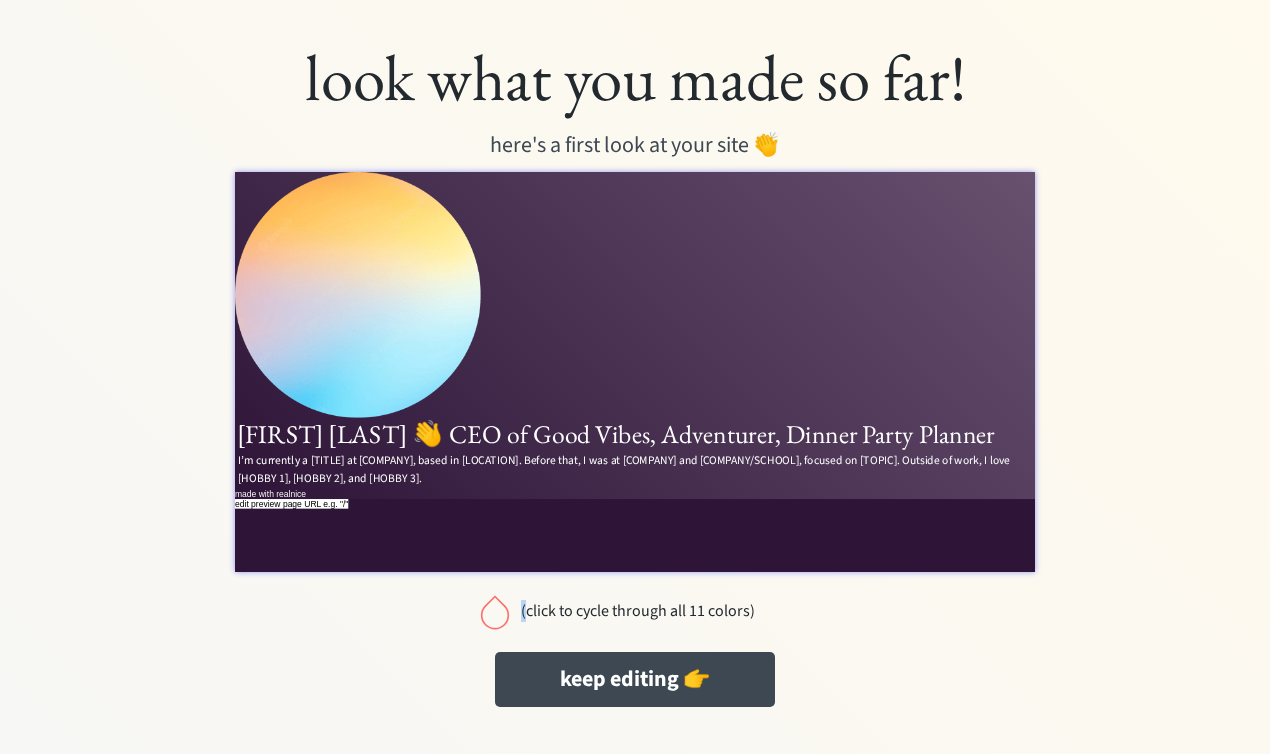 click at bounding box center (495, 612) 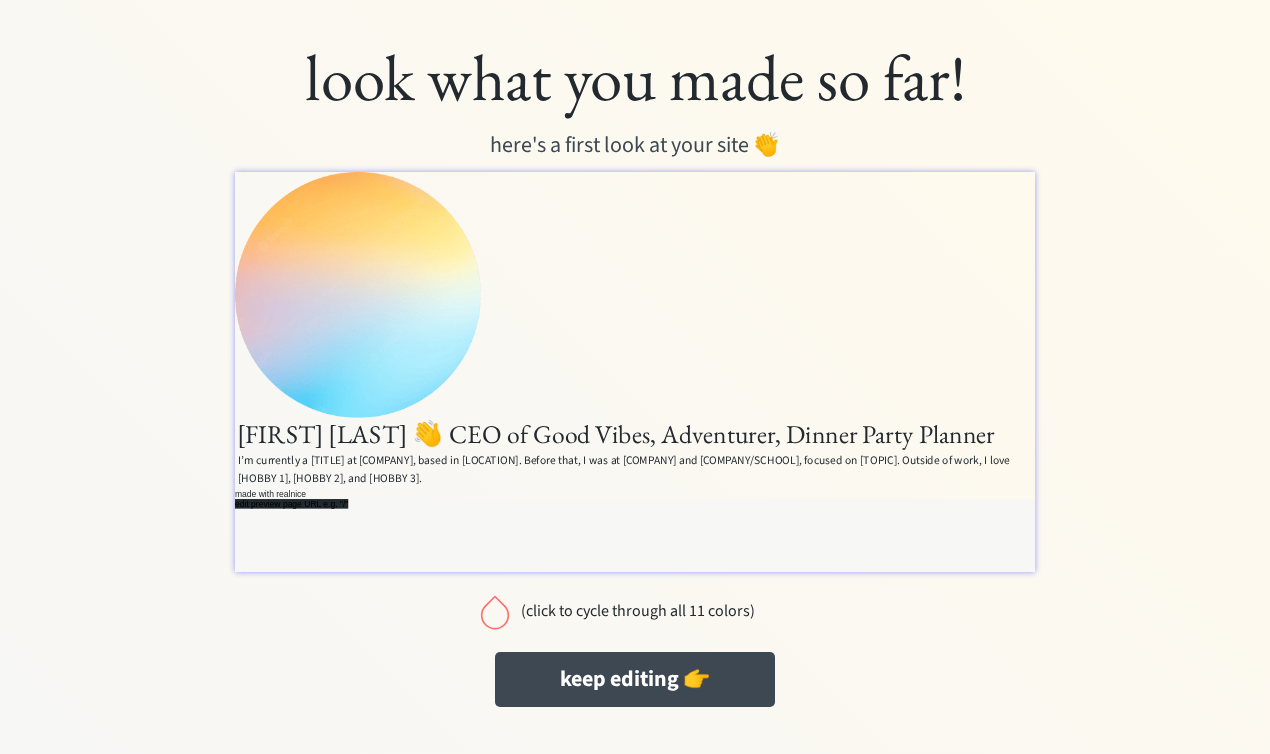 click at bounding box center (495, 612) 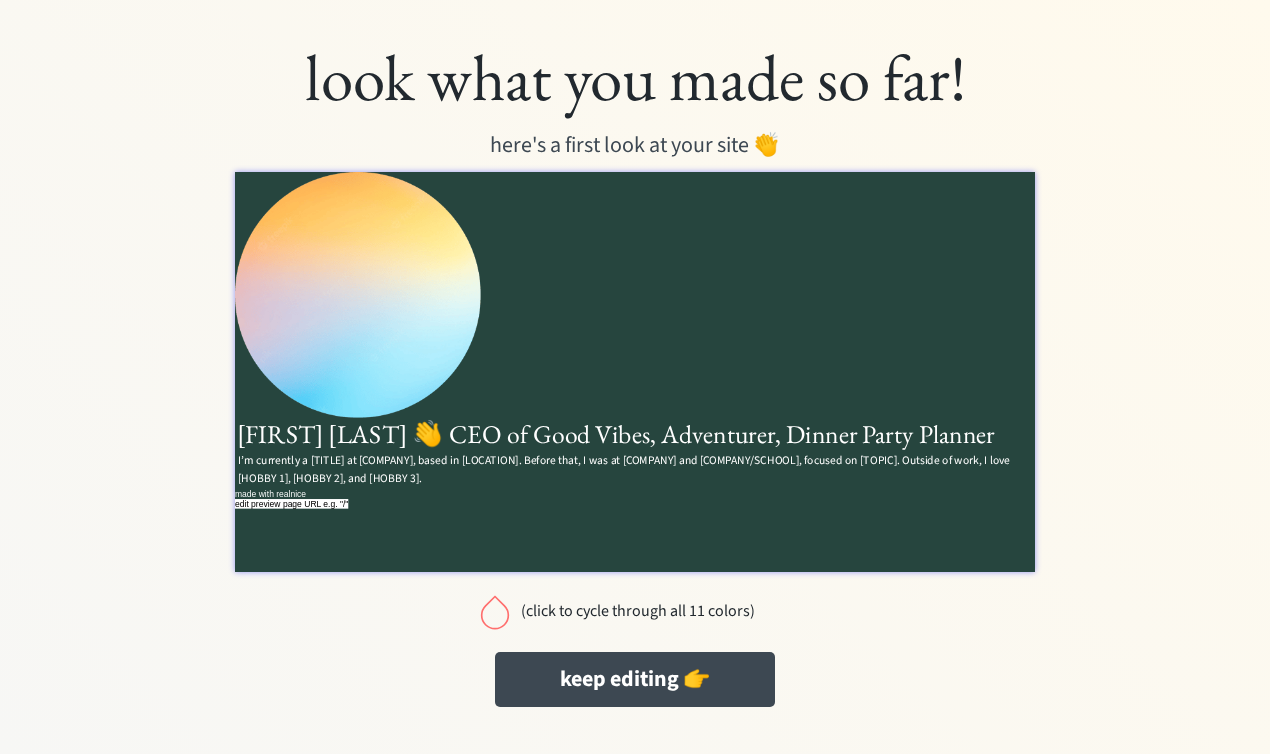 click at bounding box center (495, 612) 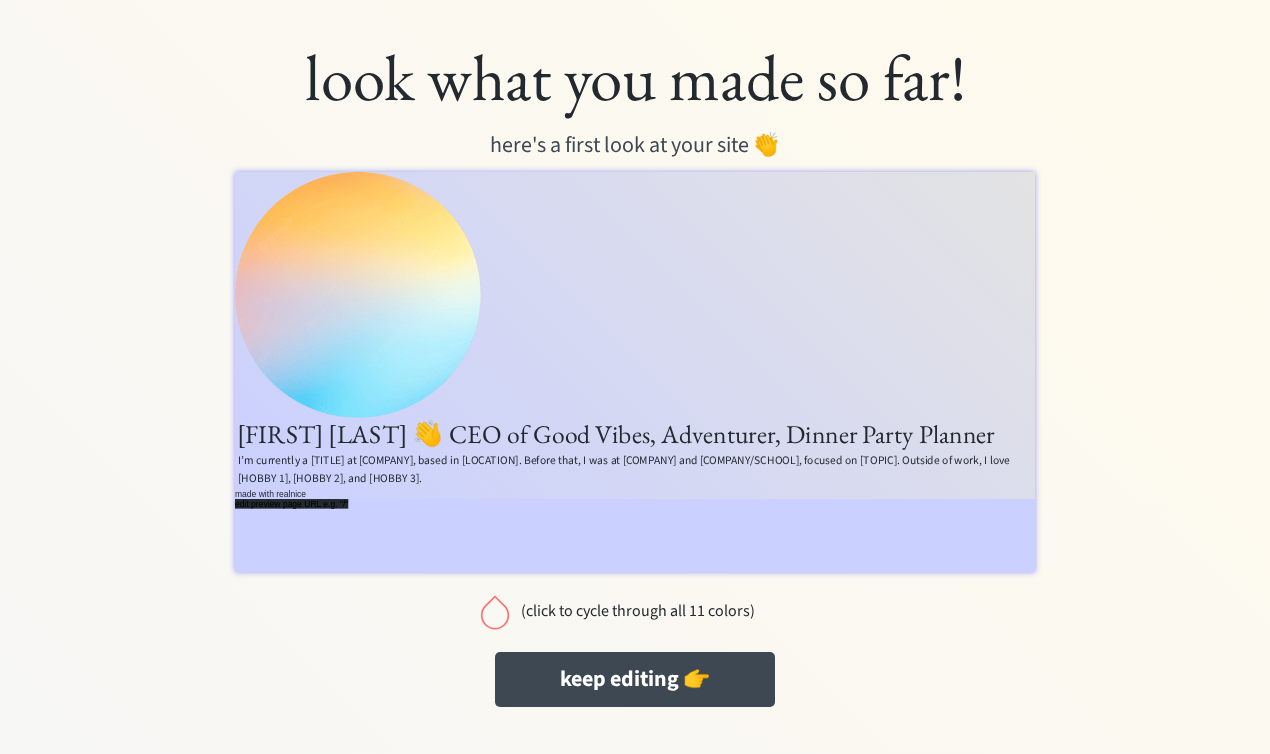 click at bounding box center [495, 612] 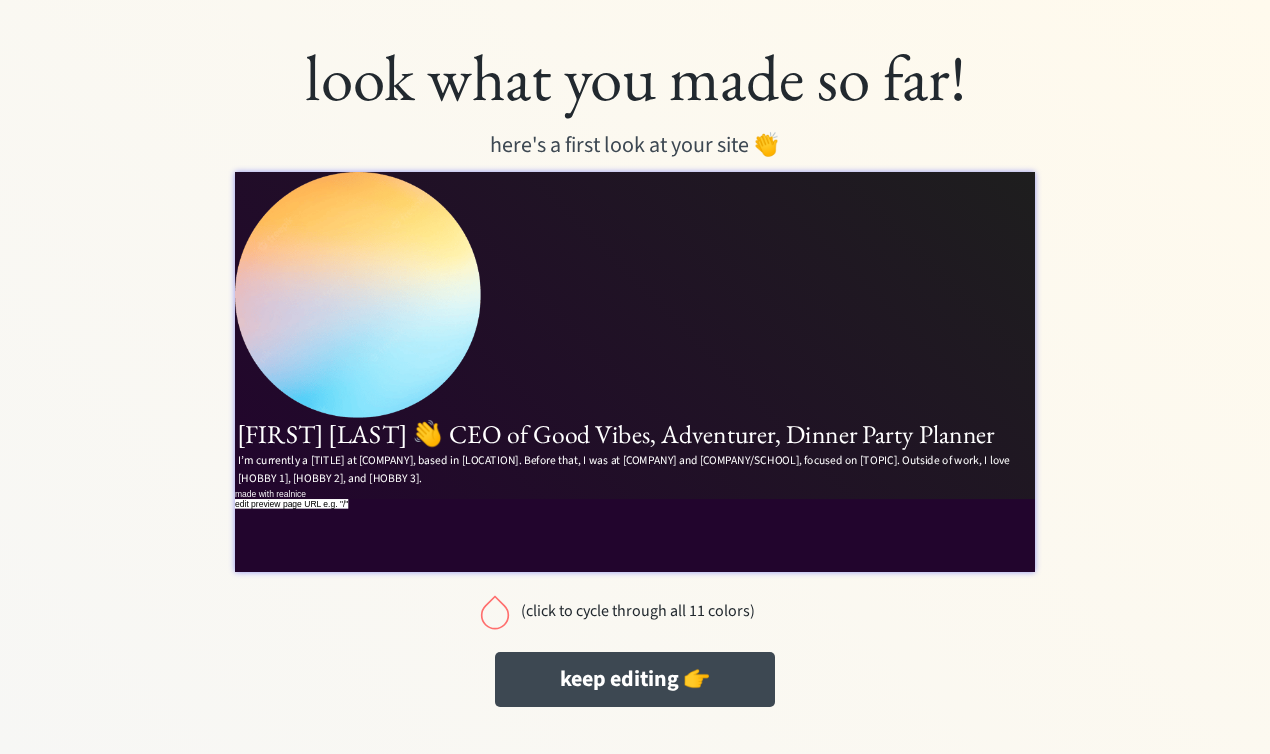 click at bounding box center [495, 612] 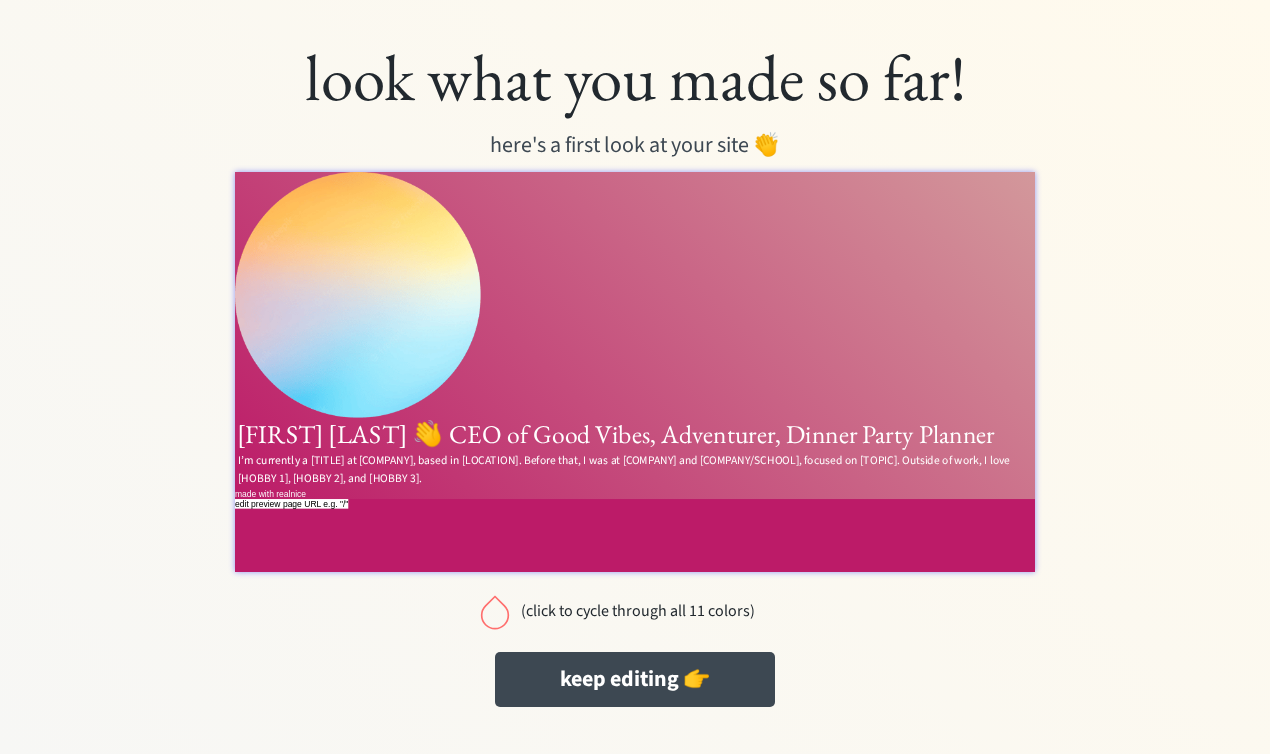 click at bounding box center [495, 612] 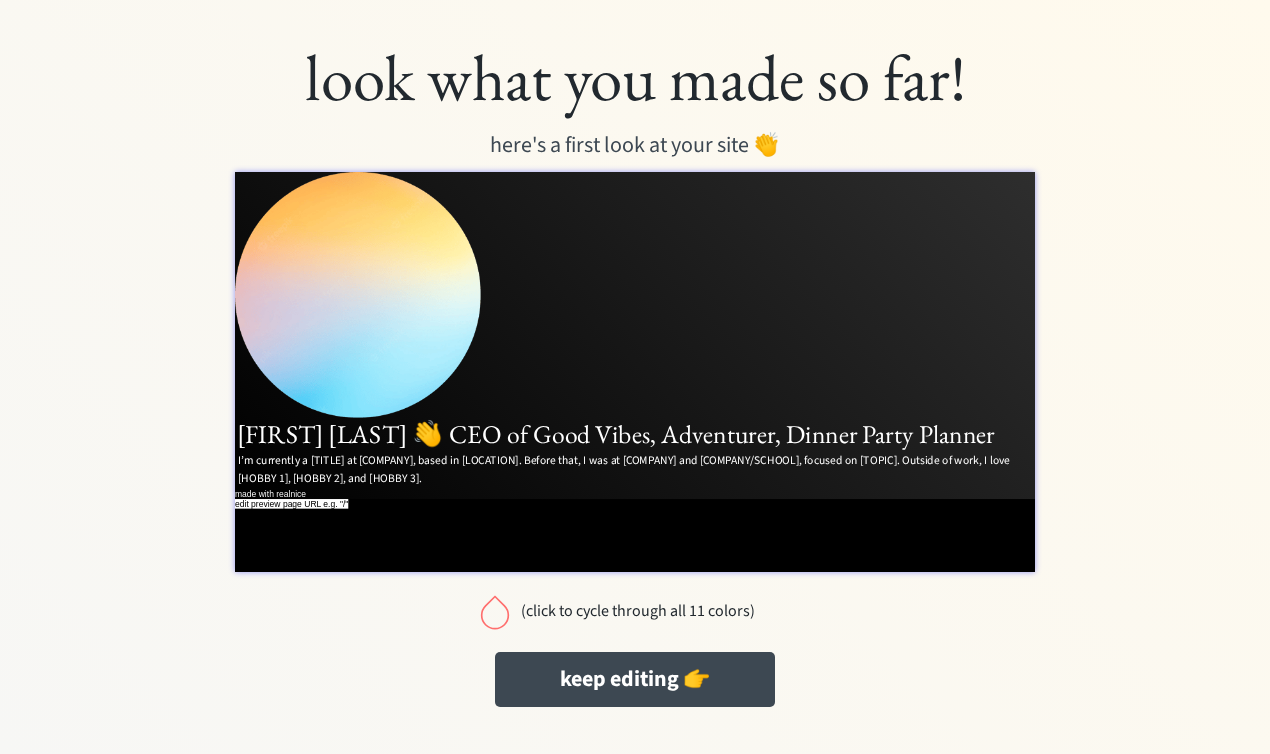 click at bounding box center [495, 612] 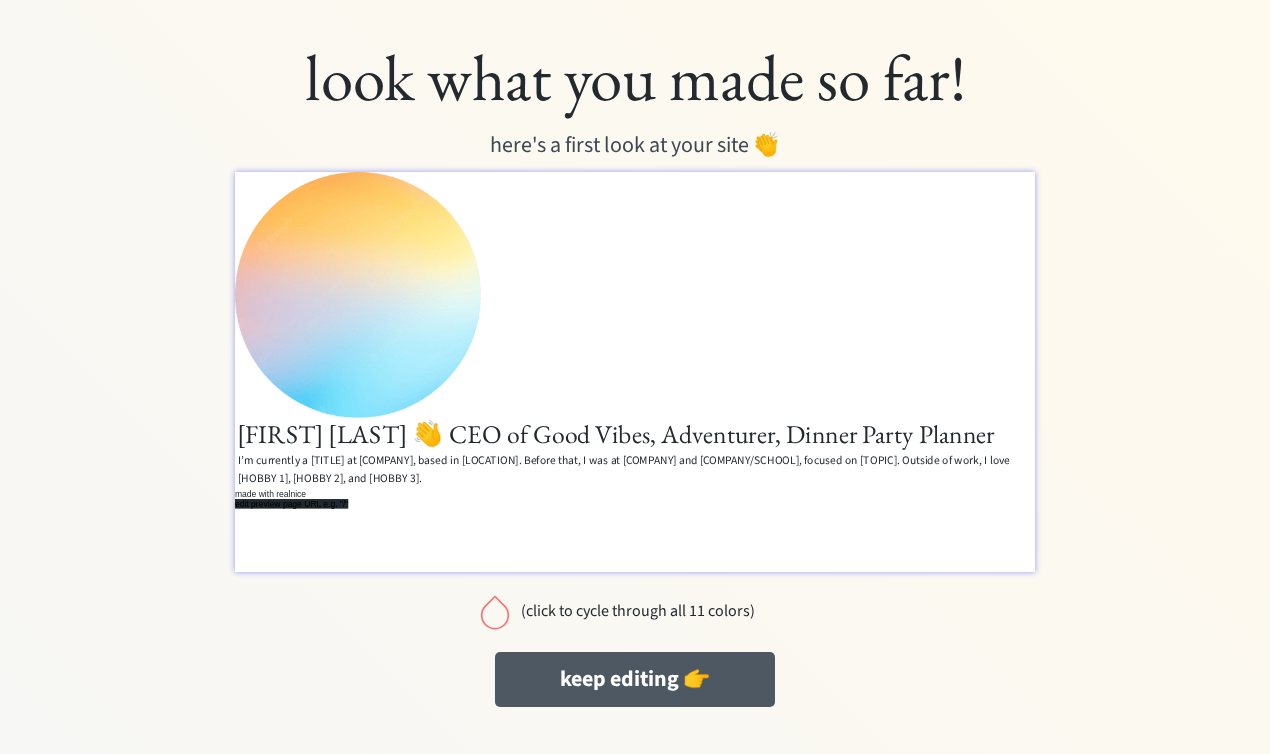 click on "keep editing 👉" at bounding box center [635, 679] 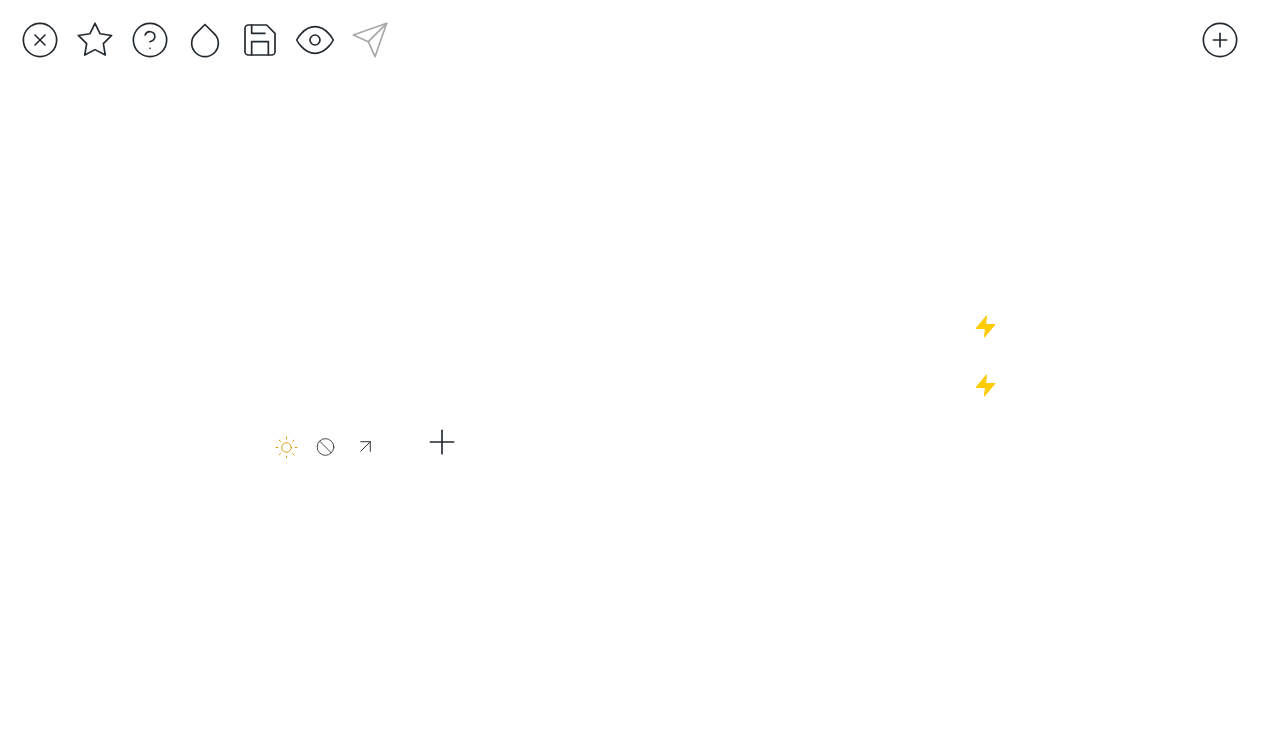 scroll, scrollTop: 0, scrollLeft: 0, axis: both 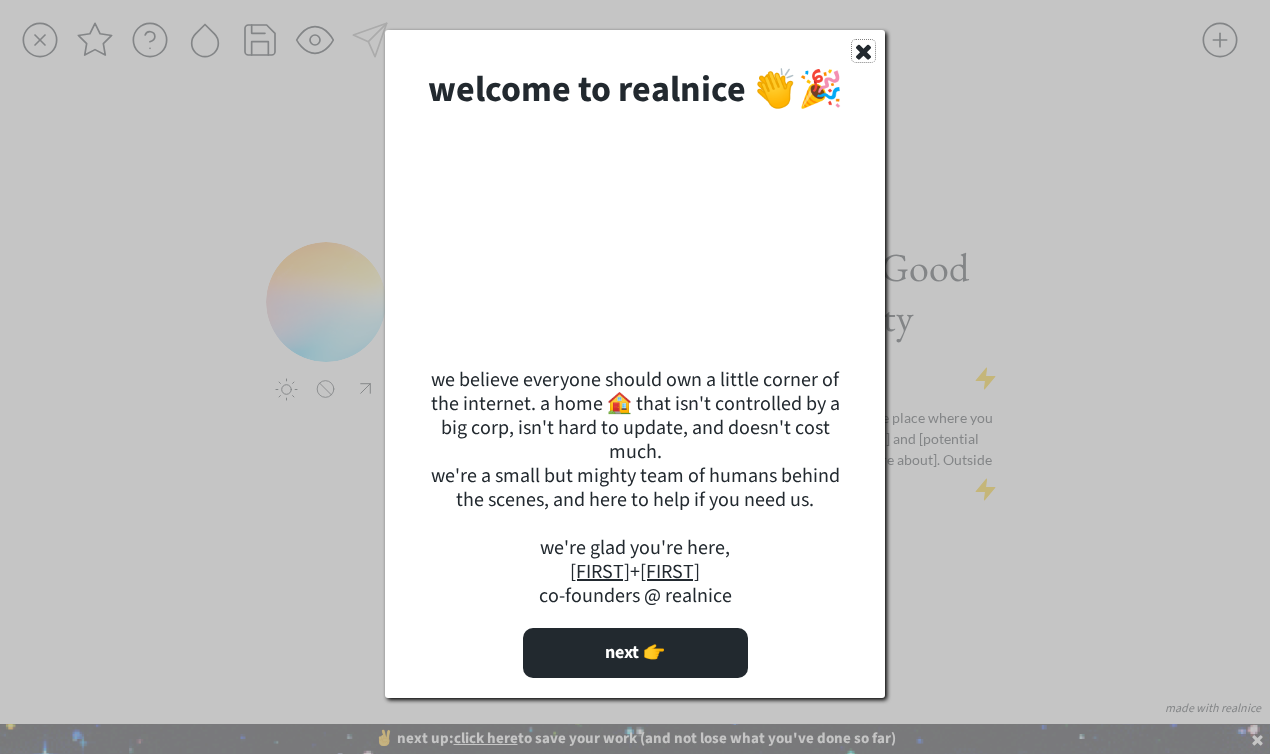 click at bounding box center [863, 52] 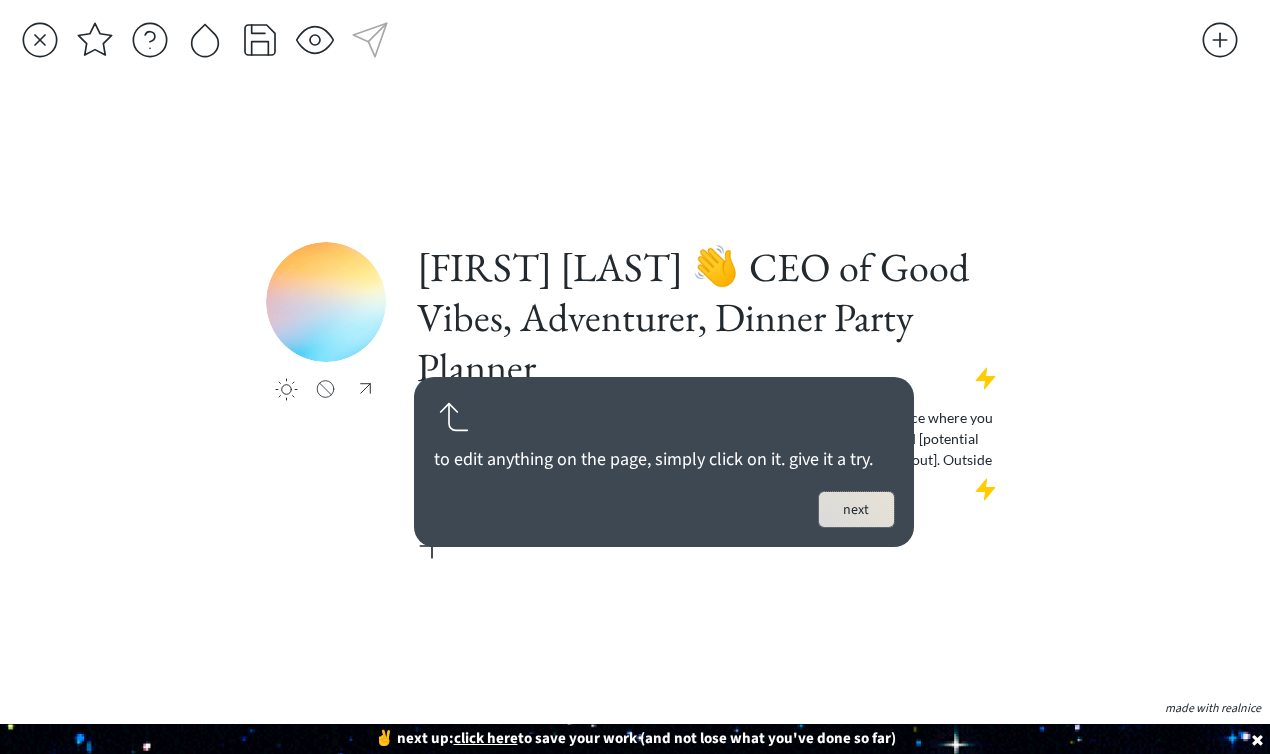 click on "next" at bounding box center [856, 509] 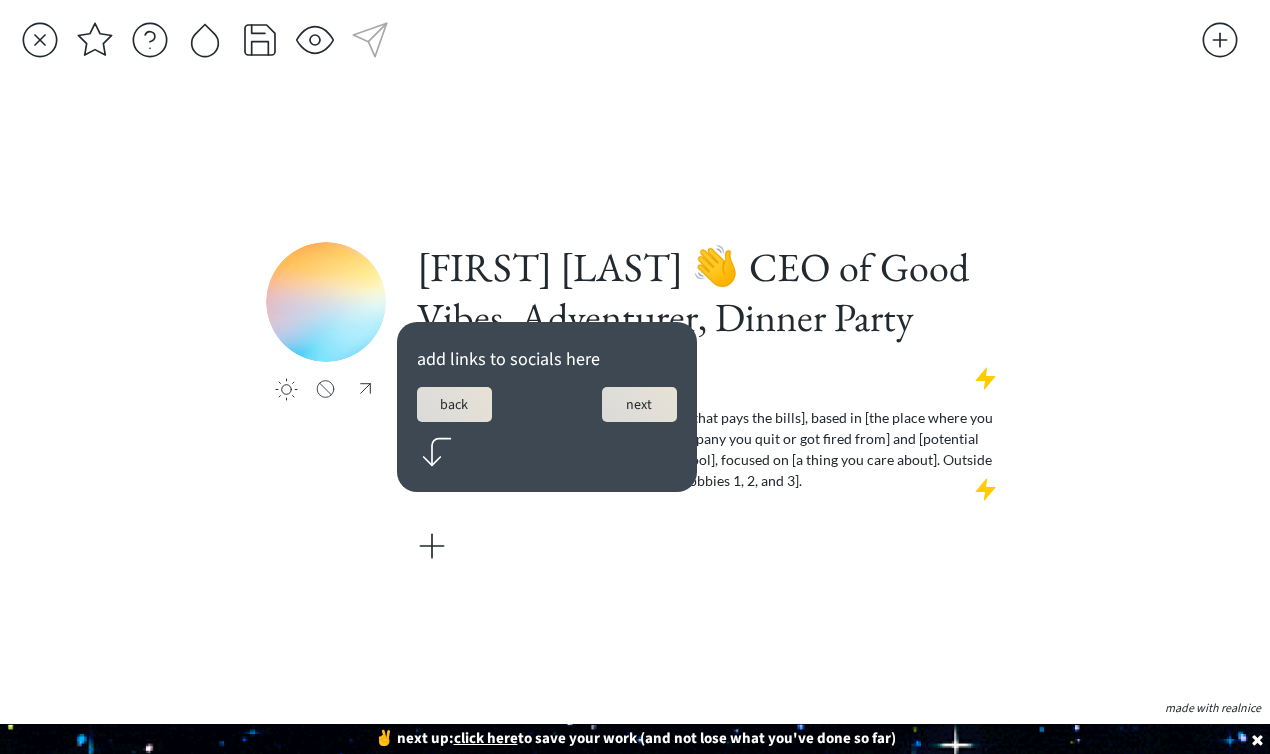 click on "next" at bounding box center (639, 404) 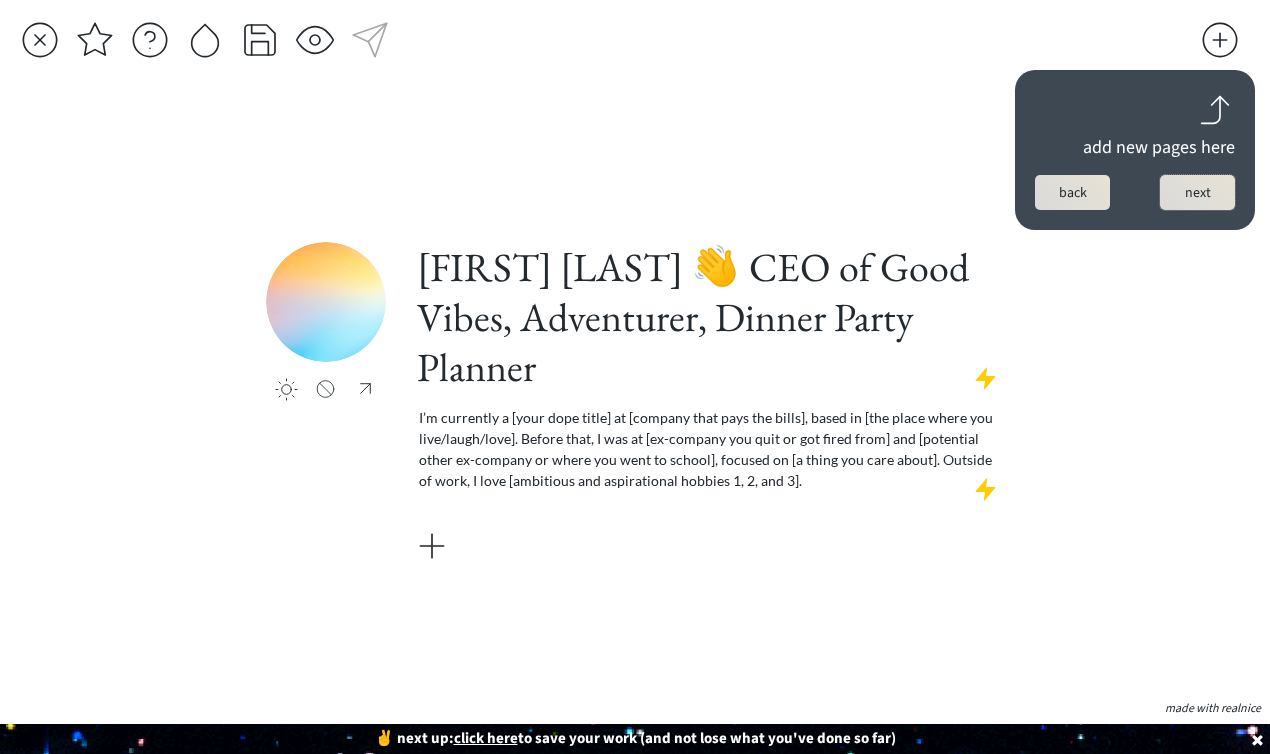 click on "next" at bounding box center [1197, 192] 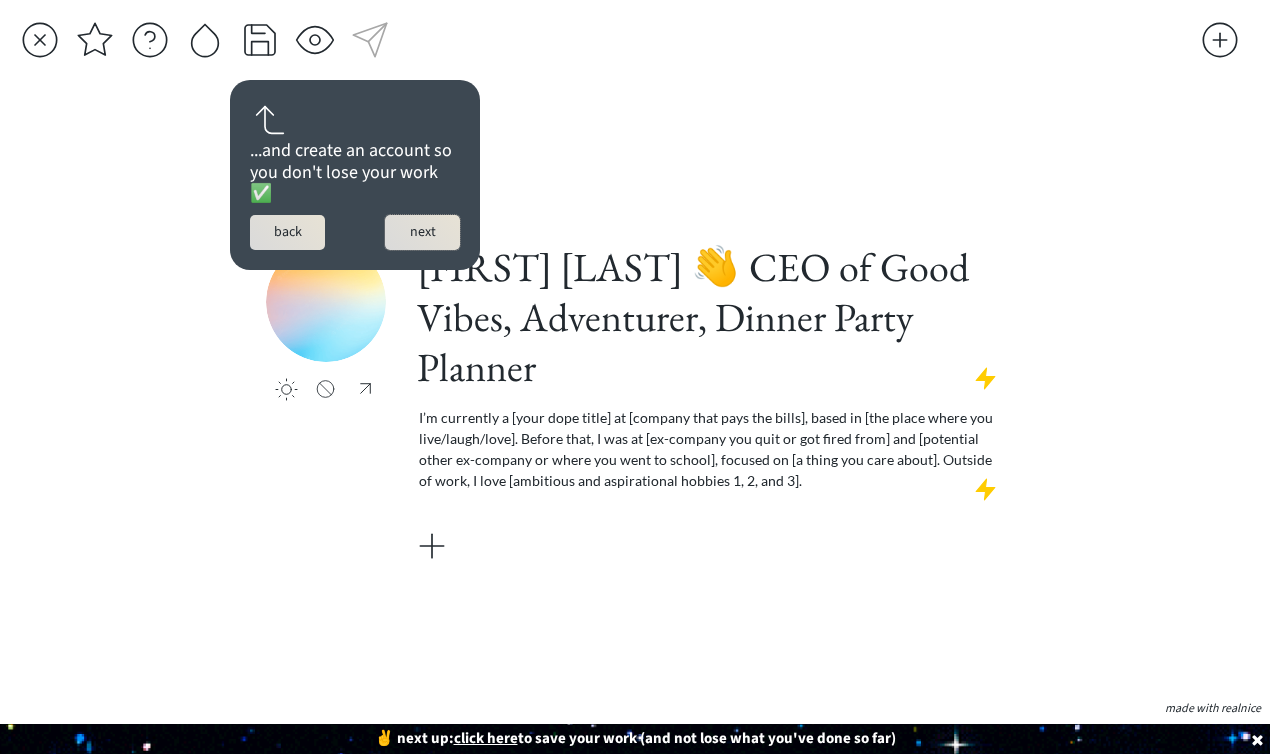 click on "next" at bounding box center (422, 232) 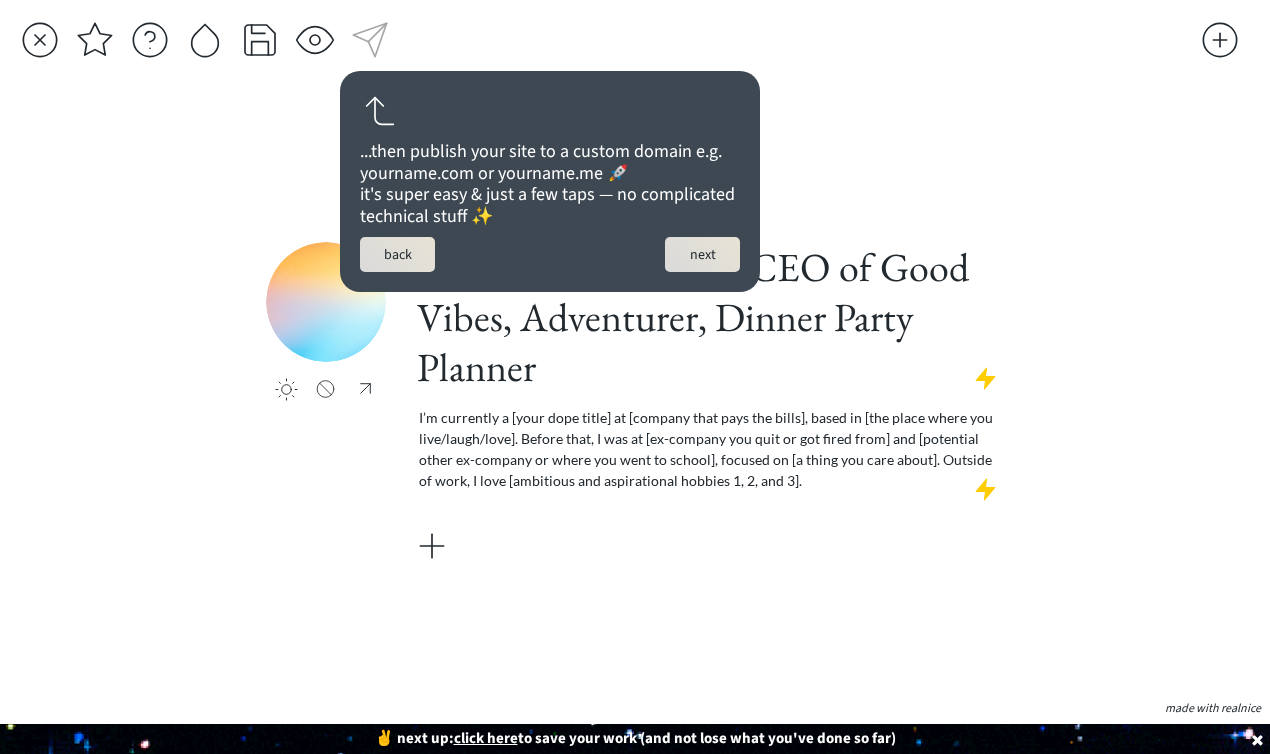 click on "next" at bounding box center (702, 254) 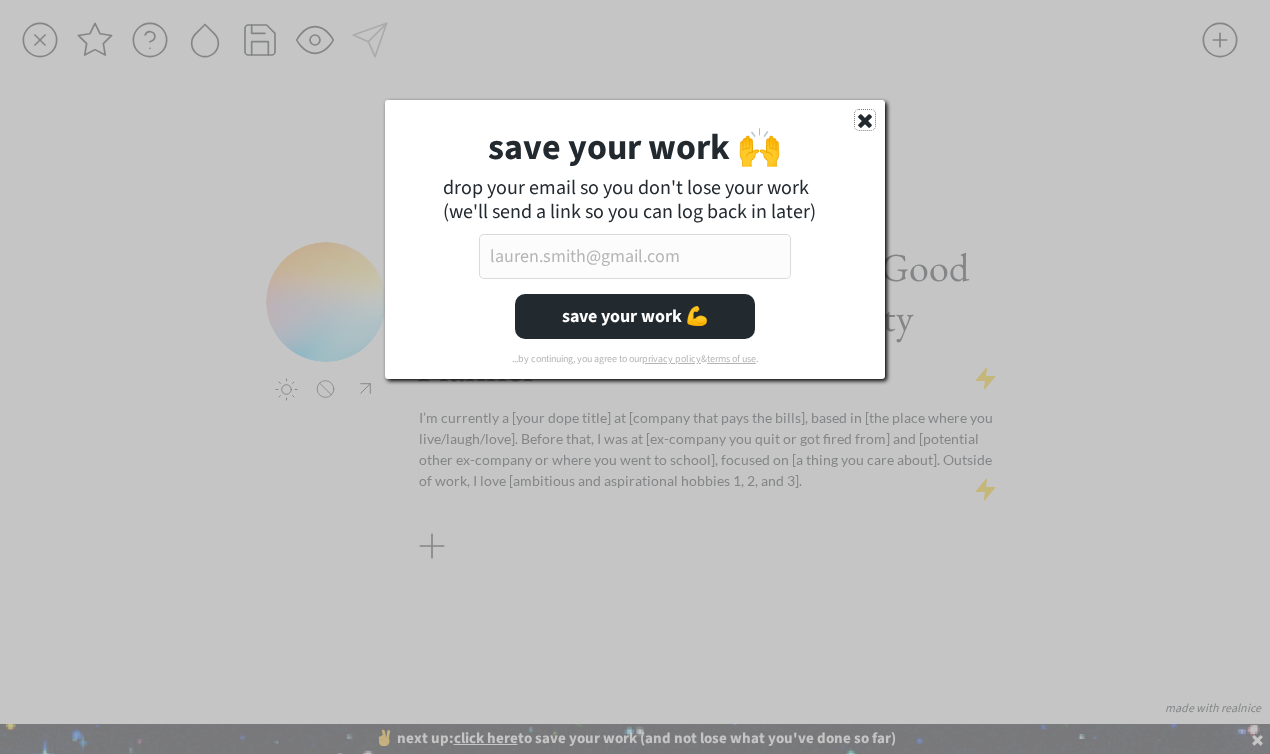 drag, startPoint x: 869, startPoint y: 120, endPoint x: 843, endPoint y: 120, distance: 26 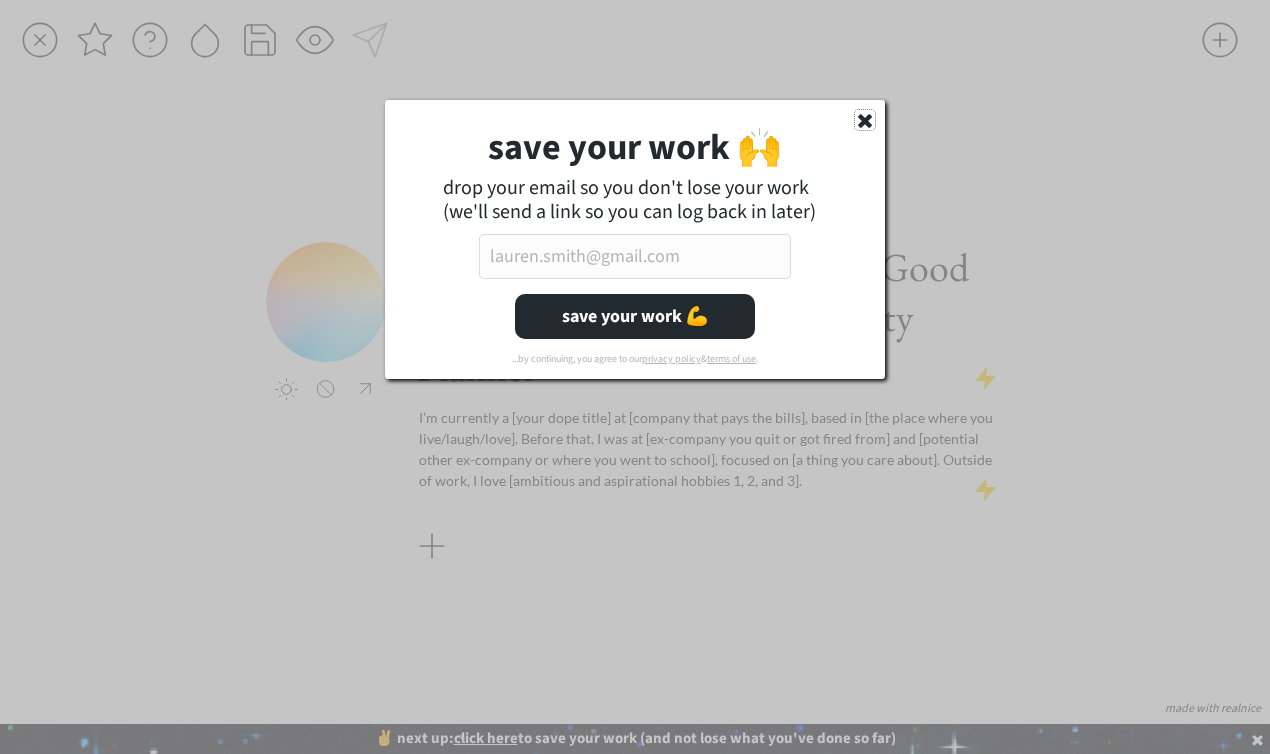 click at bounding box center [865, 120] 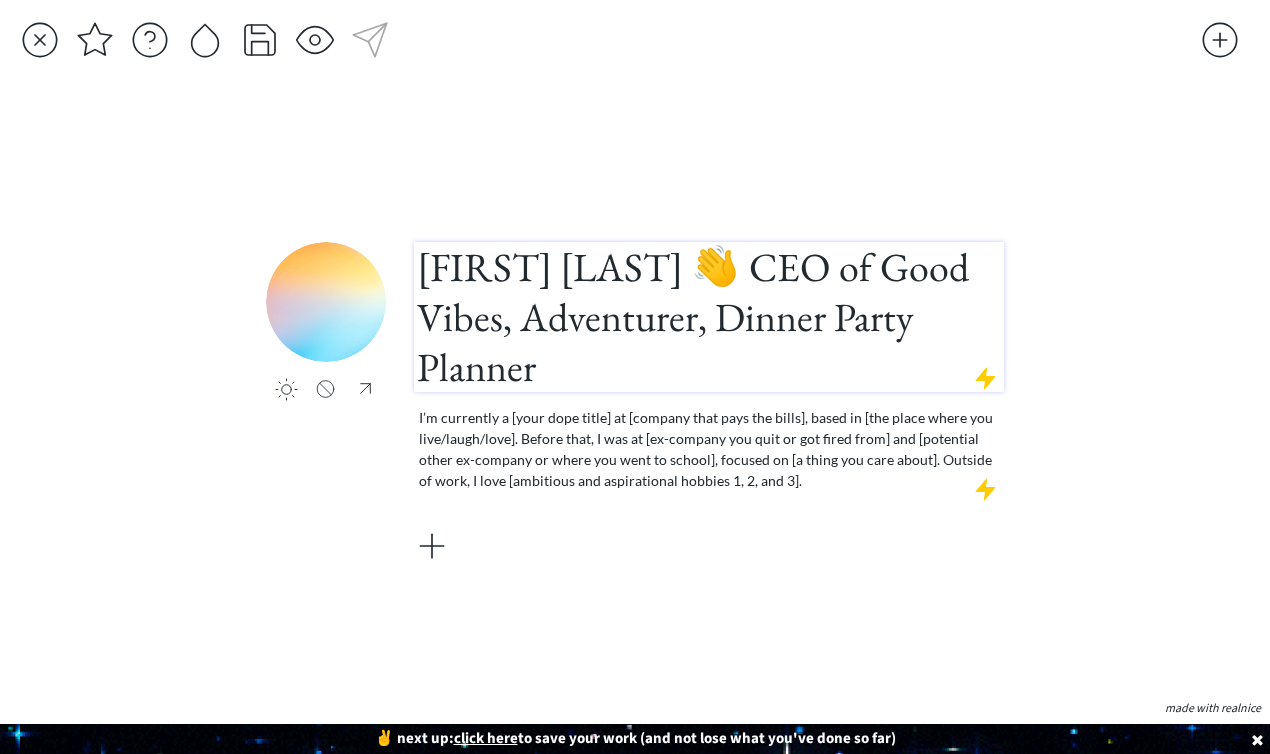 click on "[FIRST] [LAST] 👋 CEO of Good Vibes, Adventurer, Dinner Party Planner" at bounding box center [709, 317] 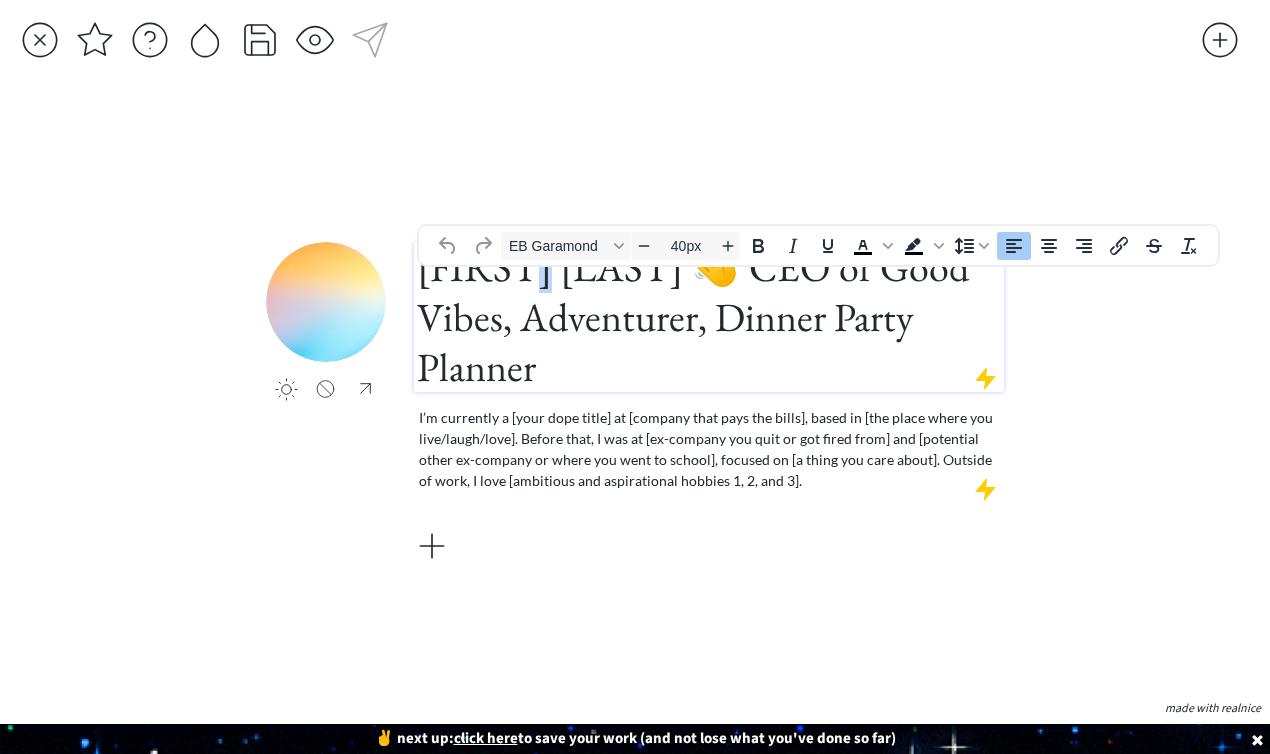 click on "[FIRST] [LAST] 👋 CEO of Good Vibes, Adventurer, Dinner Party Planner" at bounding box center [709, 317] 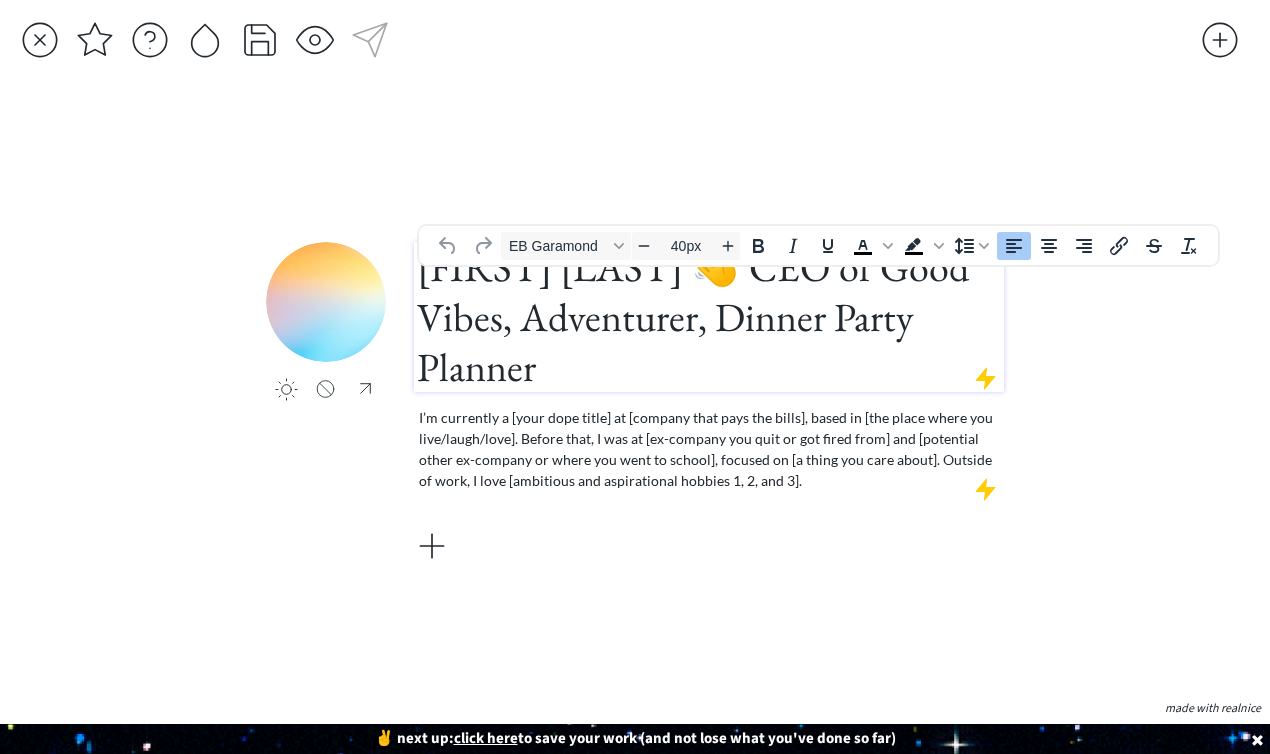 click on "[FIRST] [LAST] 👋 CEO of Good Vibes, Adventurer, Dinner Party Planner" at bounding box center [709, 317] 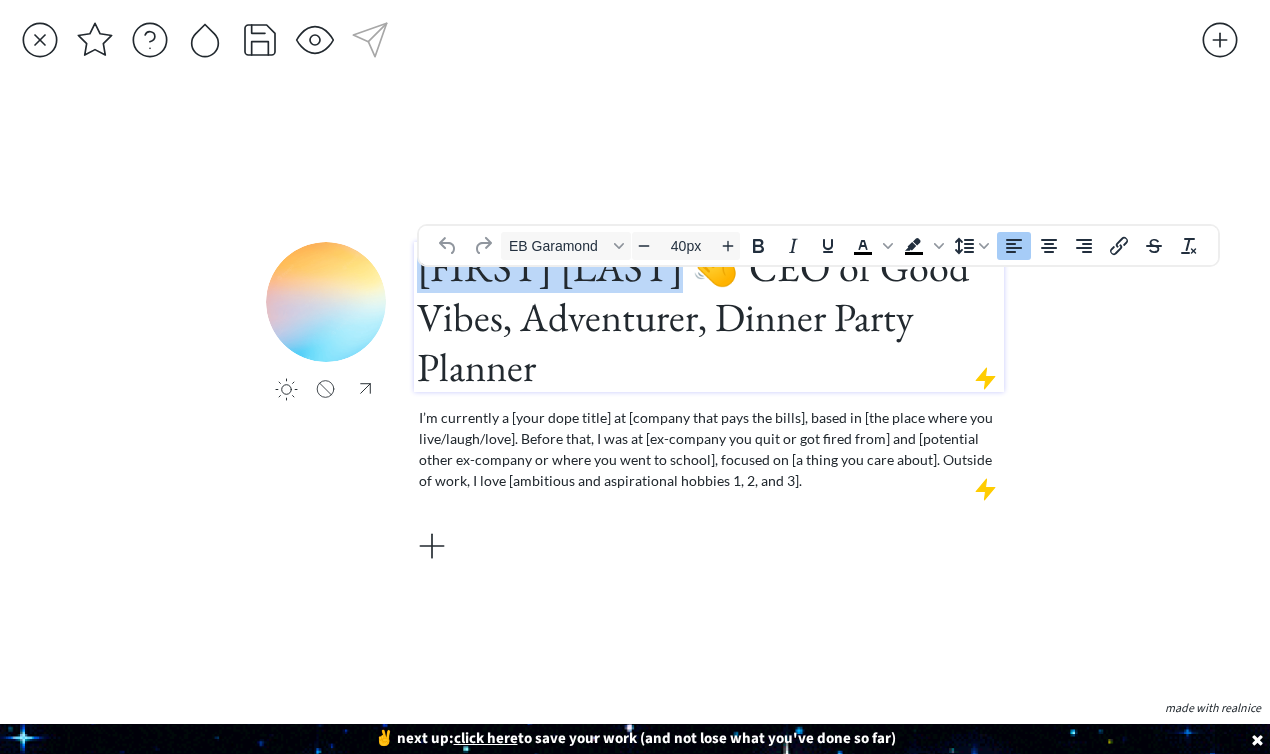 drag, startPoint x: 614, startPoint y: 292, endPoint x: 389, endPoint y: 282, distance: 225.2221 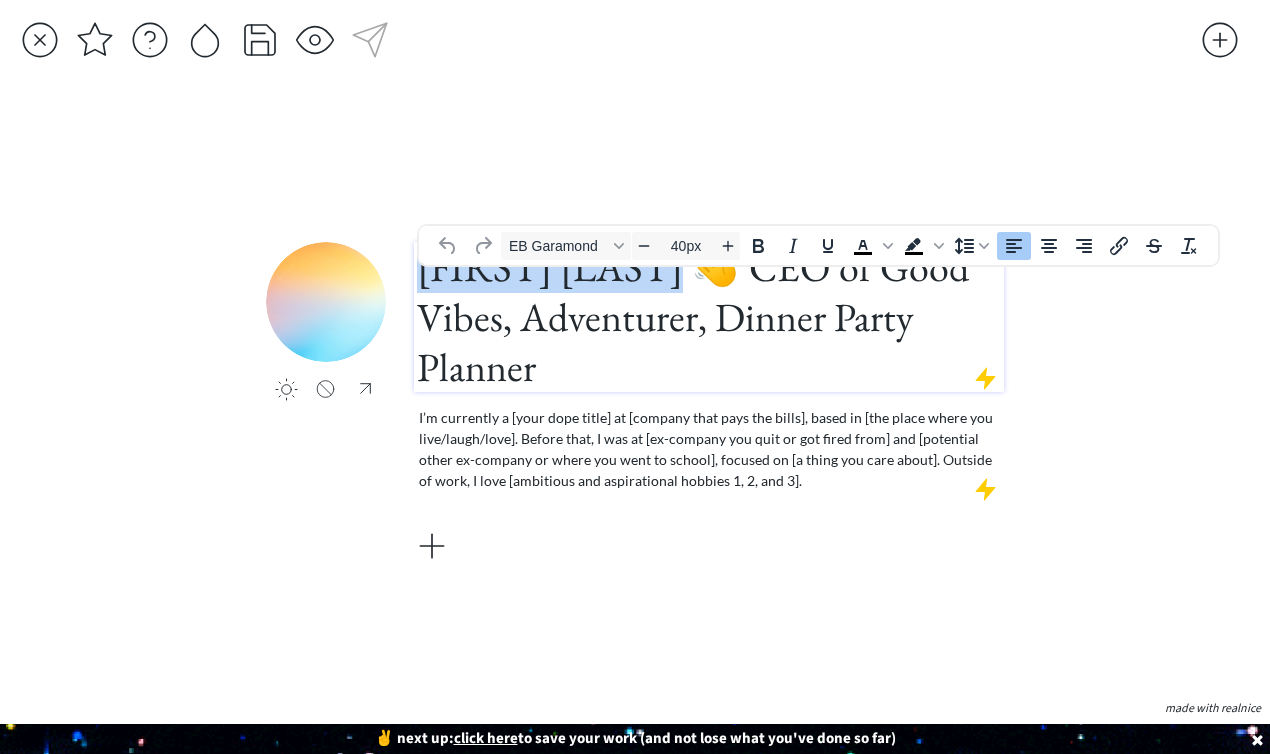 click on "click to upload a picture [FIRST] [LAST] 👋 CEO of Good Vibes, Adventurer, Dinner Party Planner I’m currently a [your dope title] at [company that pays the bills], based in [the place where you live/laugh/love]. Before that, I was at [ex-company you quit or got fired from] and [potential other ex-company or where you went to school], focused on [a thing you care about]. Outside of work, I love [ambitious and aspirational hobbies 1, 2, and 3]." at bounding box center [635, 404] 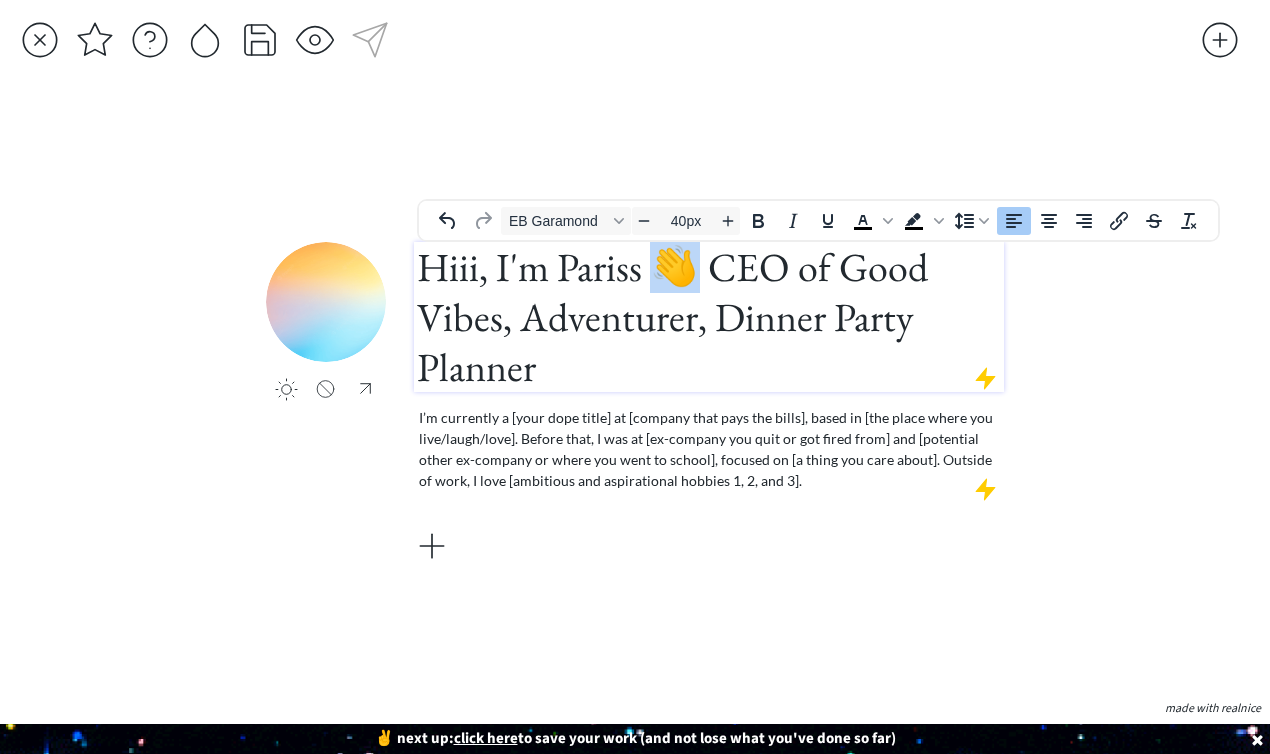 drag, startPoint x: 690, startPoint y: 265, endPoint x: 662, endPoint y: 265, distance: 28 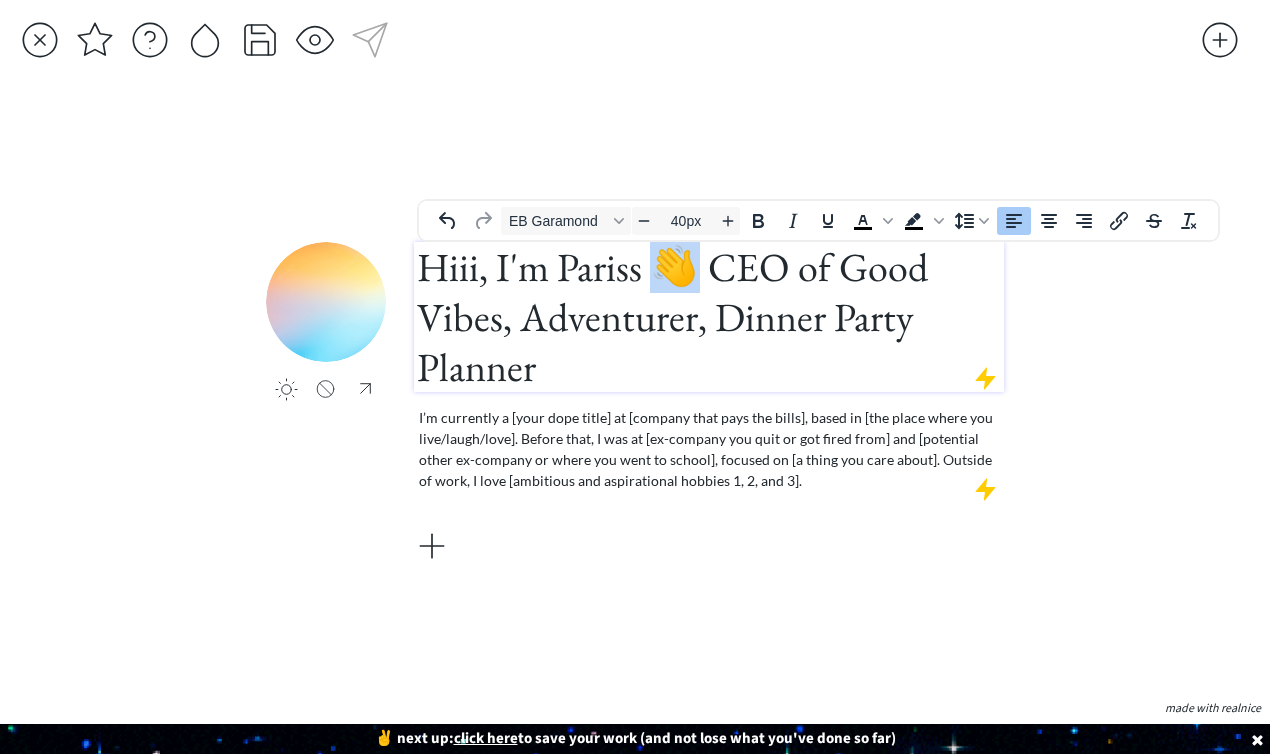 click on "Hiii, I'm Pariss 👋 CEO of Good Vibes, Adventurer, Dinner Party Planner" at bounding box center [709, 317] 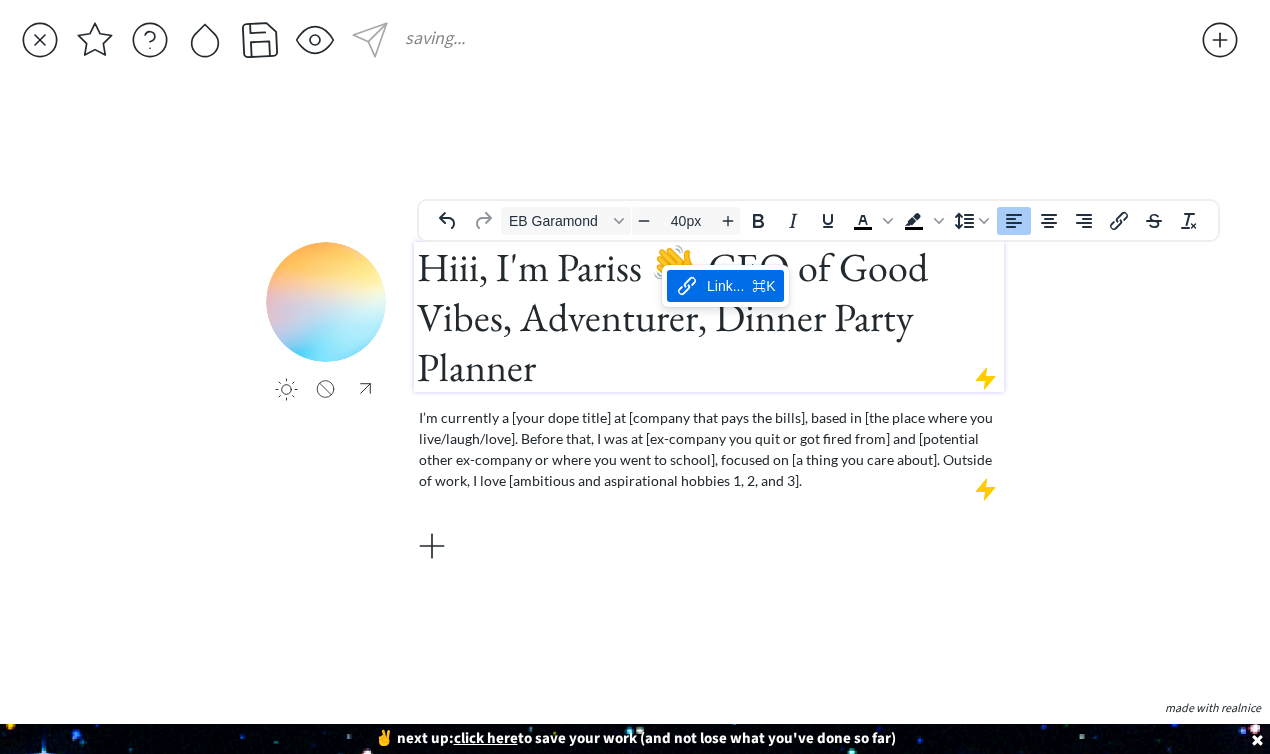 click on "Hiii, I'm Pariss 👋 CEO of Good Vibes, Adventurer, Dinner Party Planner" at bounding box center (709, 317) 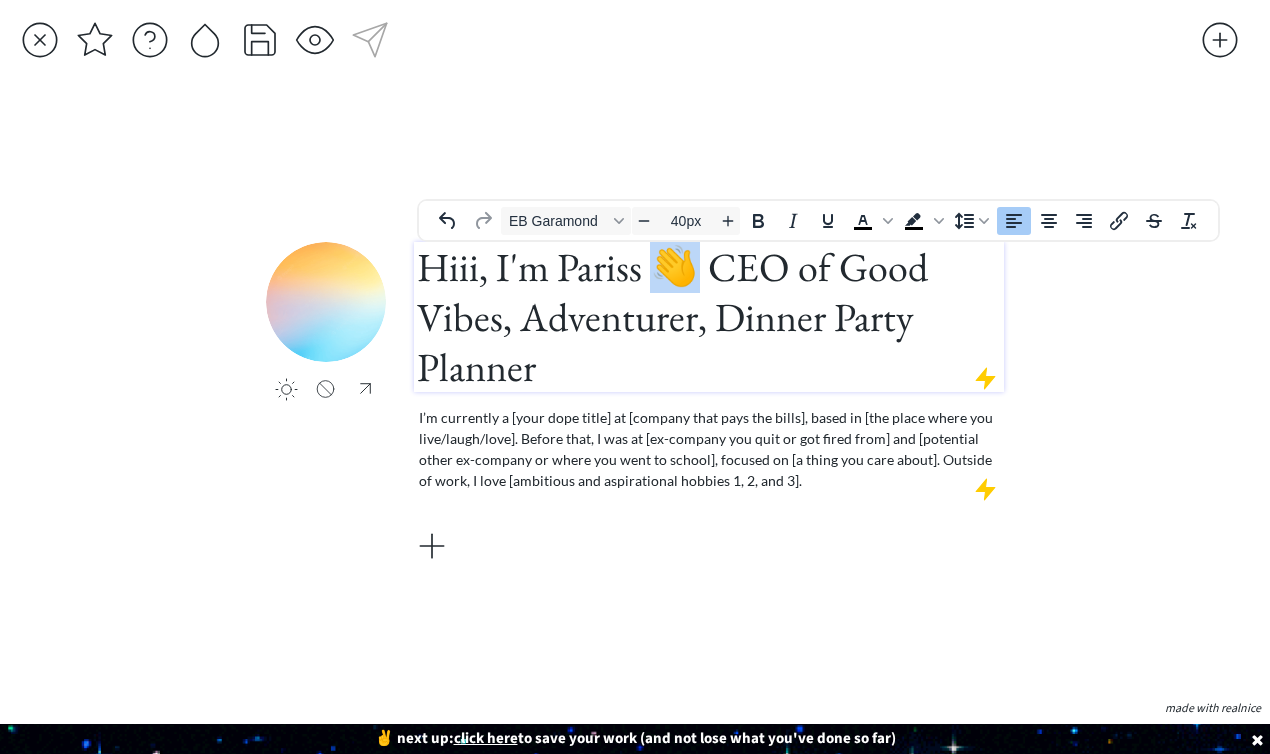 drag, startPoint x: 662, startPoint y: 253, endPoint x: 675, endPoint y: 253, distance: 13 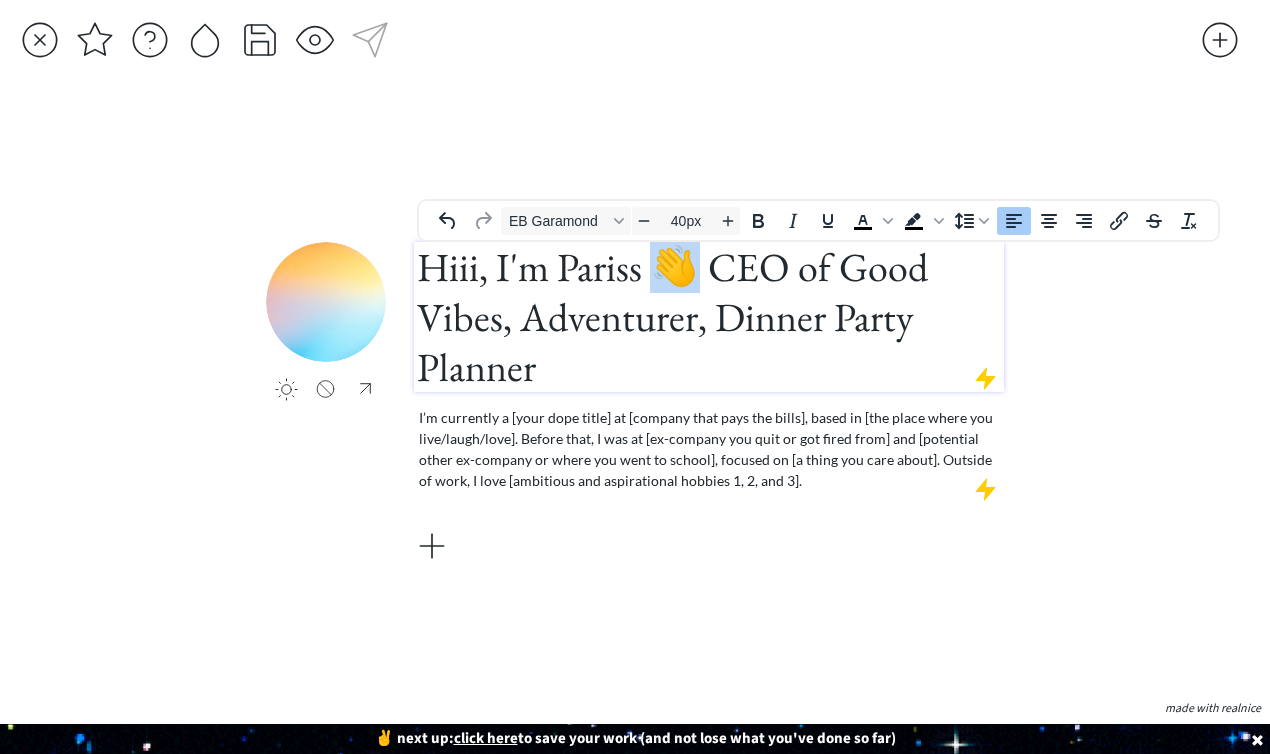 click on "Hiii, I'm Pariss 👋 CEO of Good Vibes, Adventurer, Dinner Party Planner" at bounding box center [709, 317] 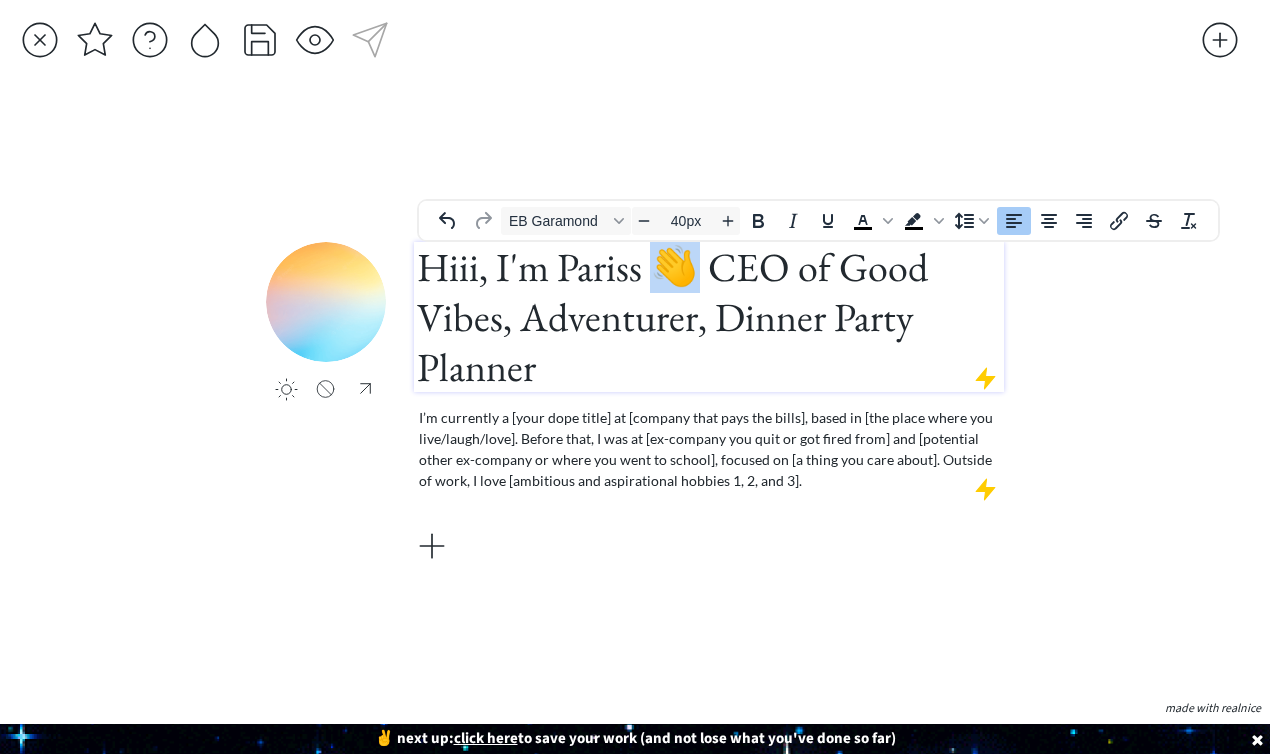 click on "Hiii, I'm Pariss 👋 CEO of Good Vibes, Adventurer, Dinner Party Planner" at bounding box center [709, 317] 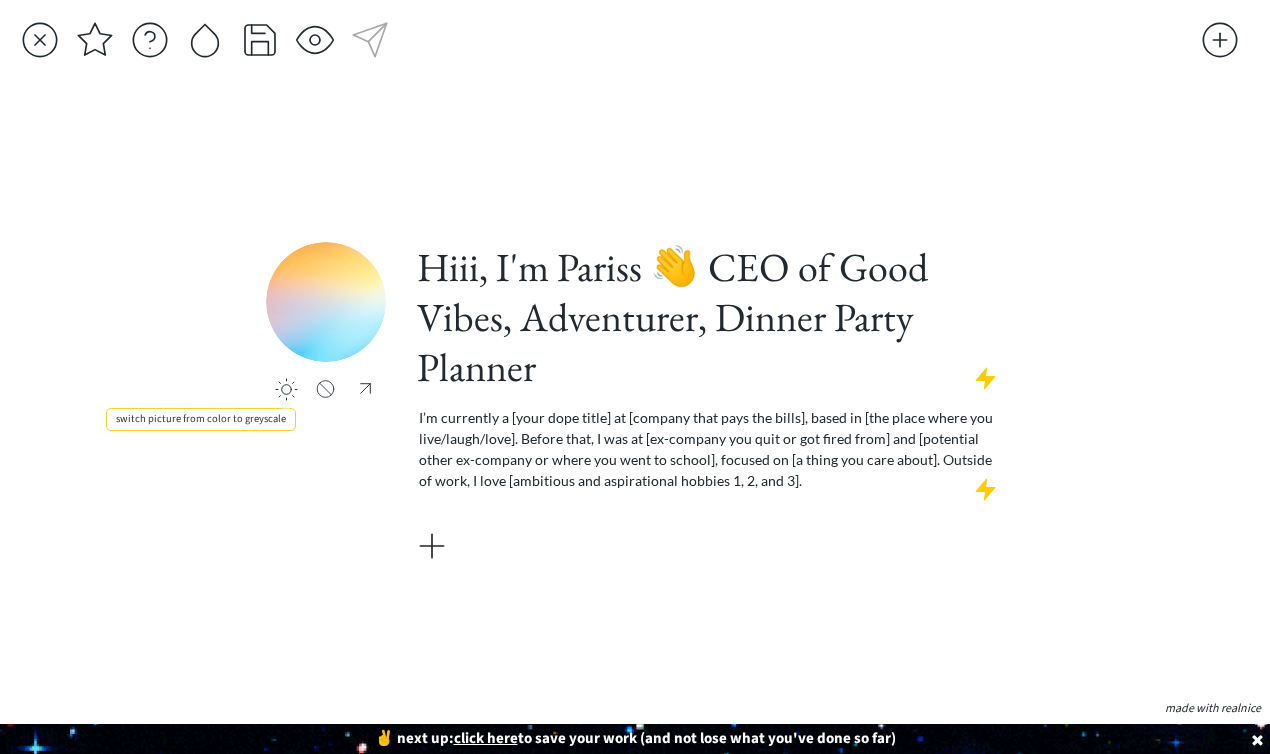 click at bounding box center [286, 389] 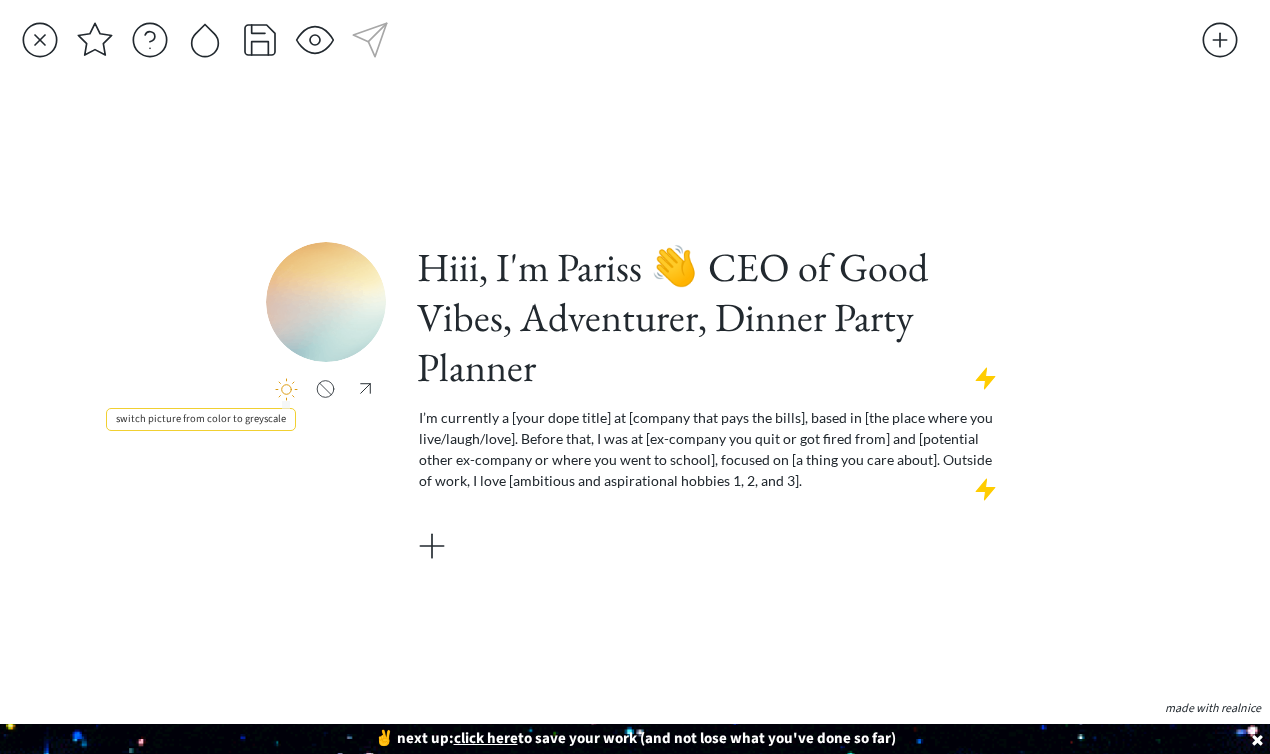 click at bounding box center [286, 389] 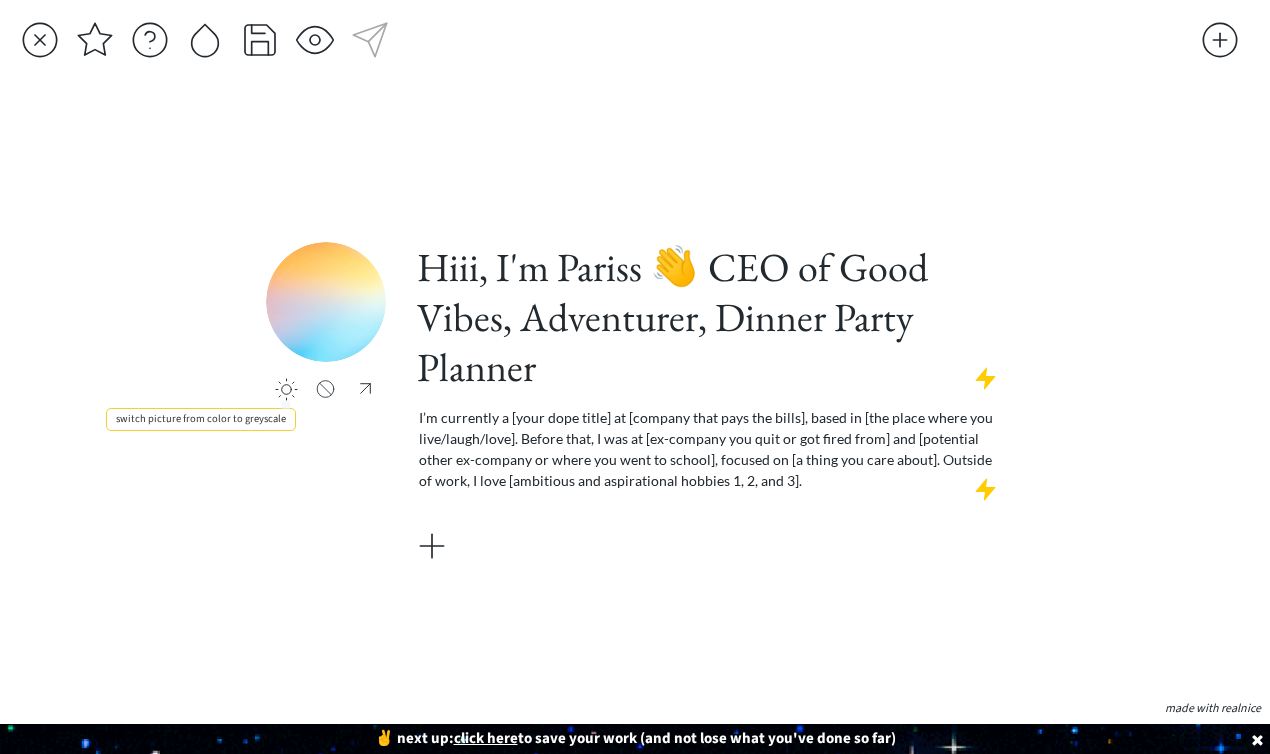 click at bounding box center (286, 389) 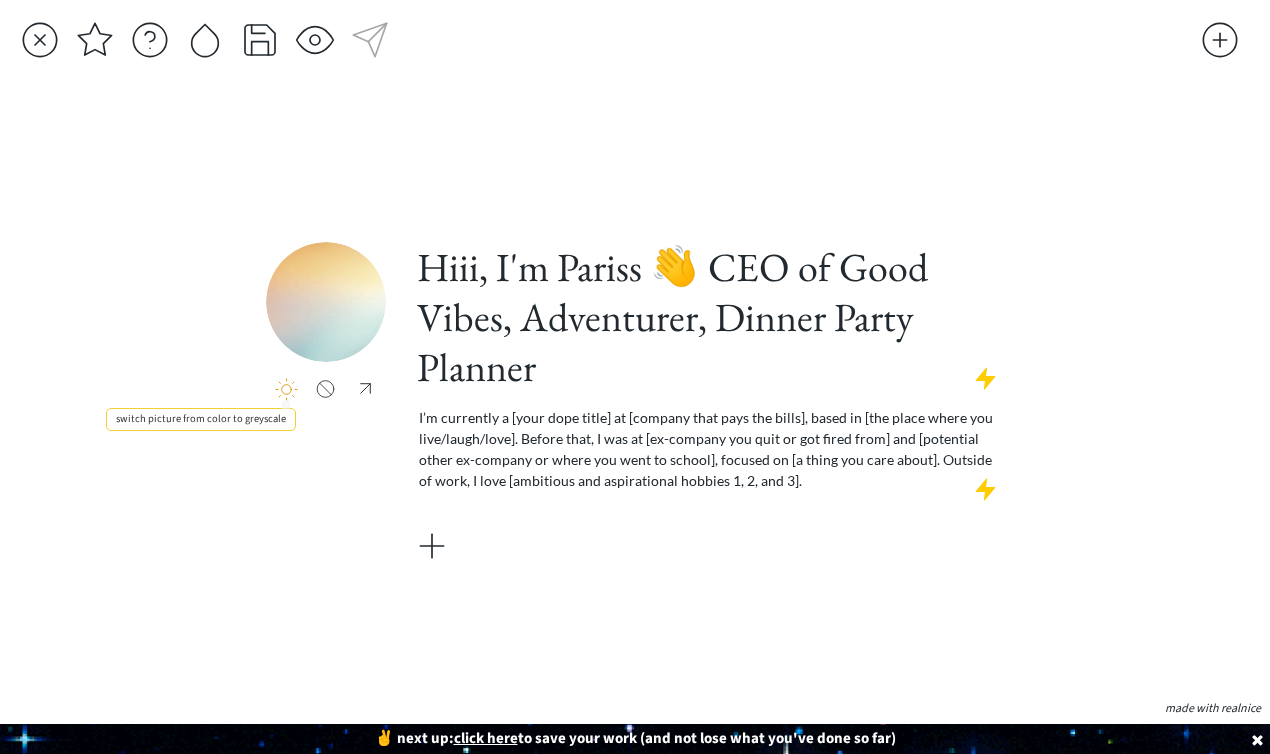 click at bounding box center (286, 389) 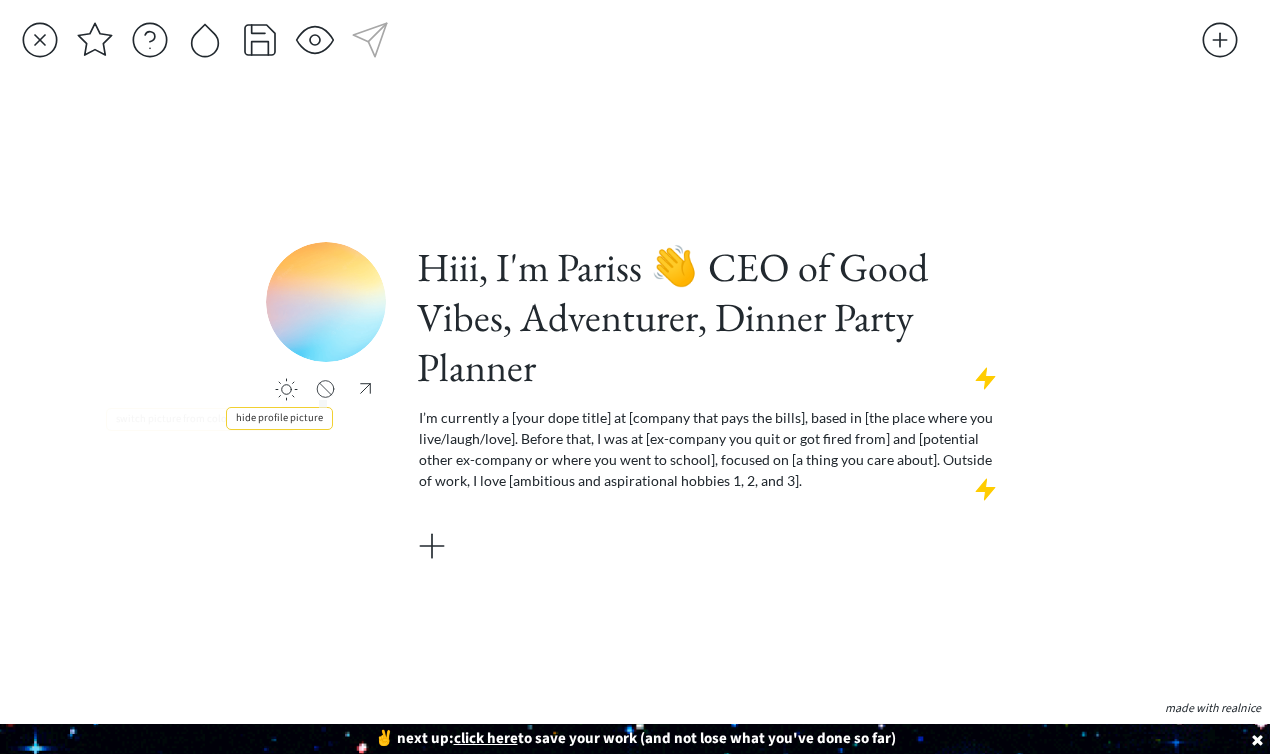click at bounding box center [325, 389] 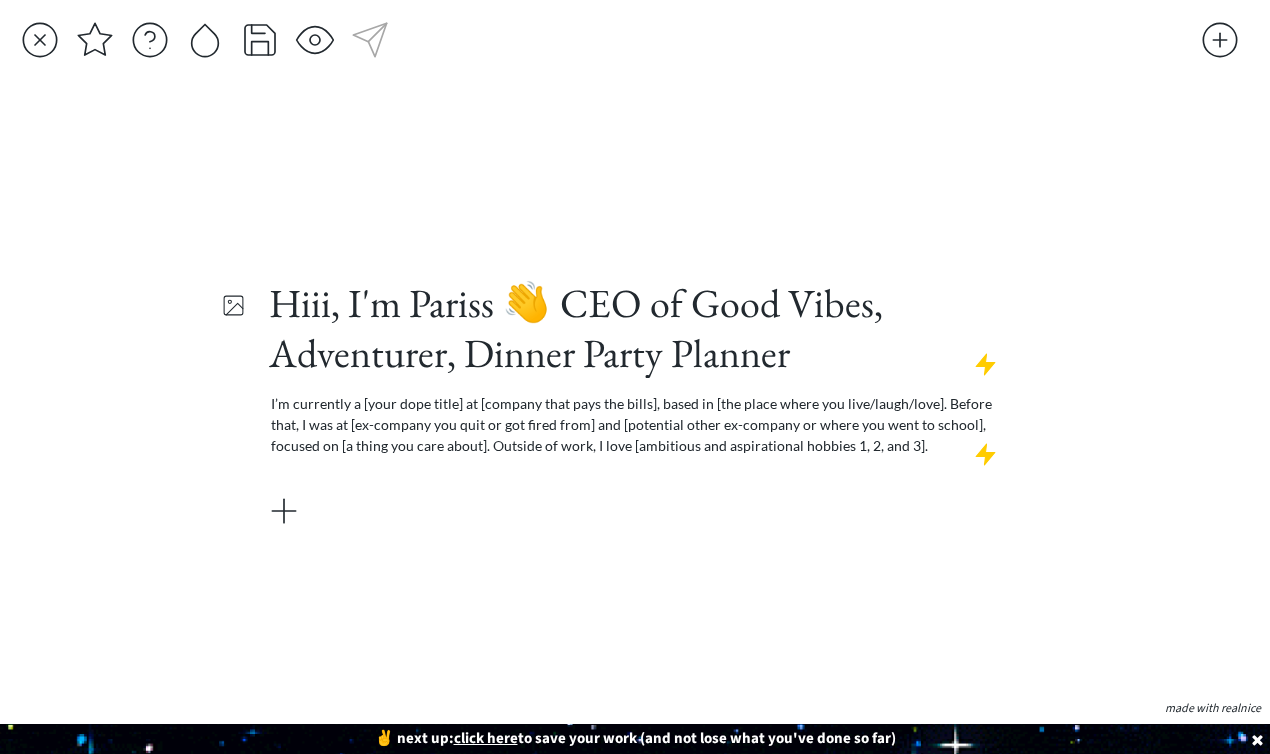 click at bounding box center [233, 305] 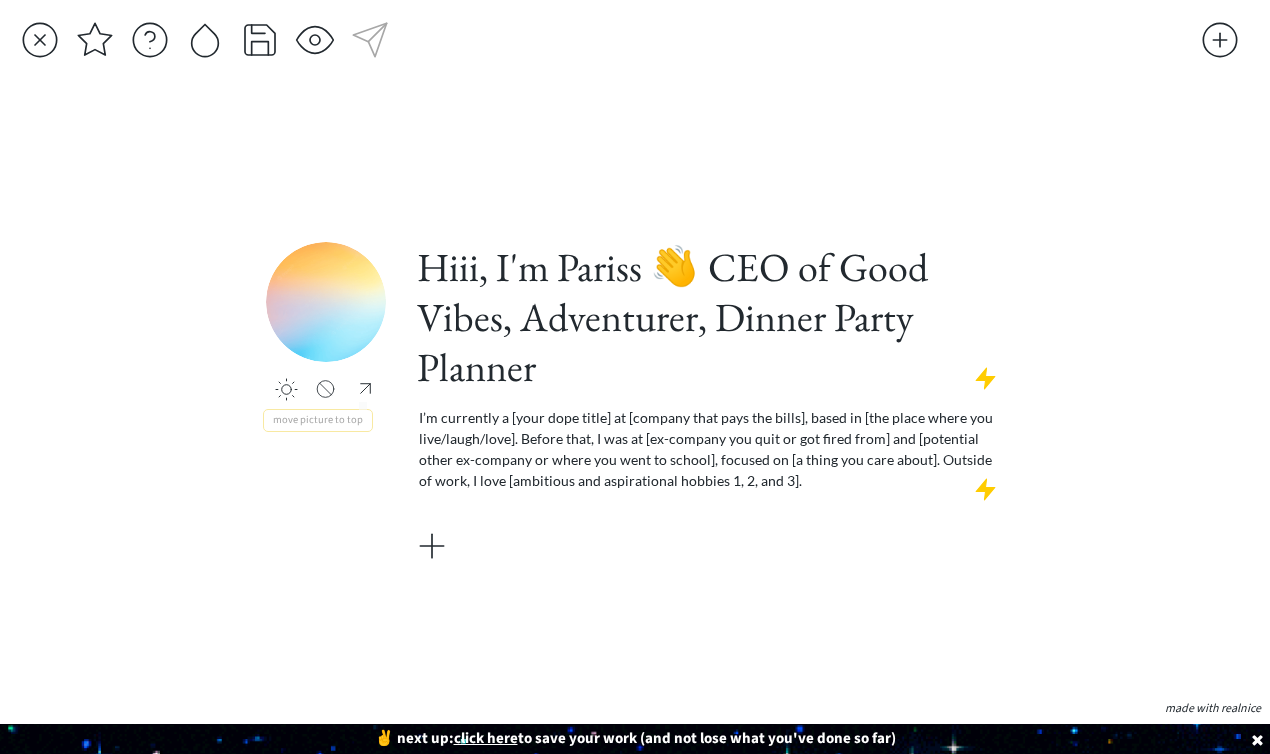 click at bounding box center [325, 389] 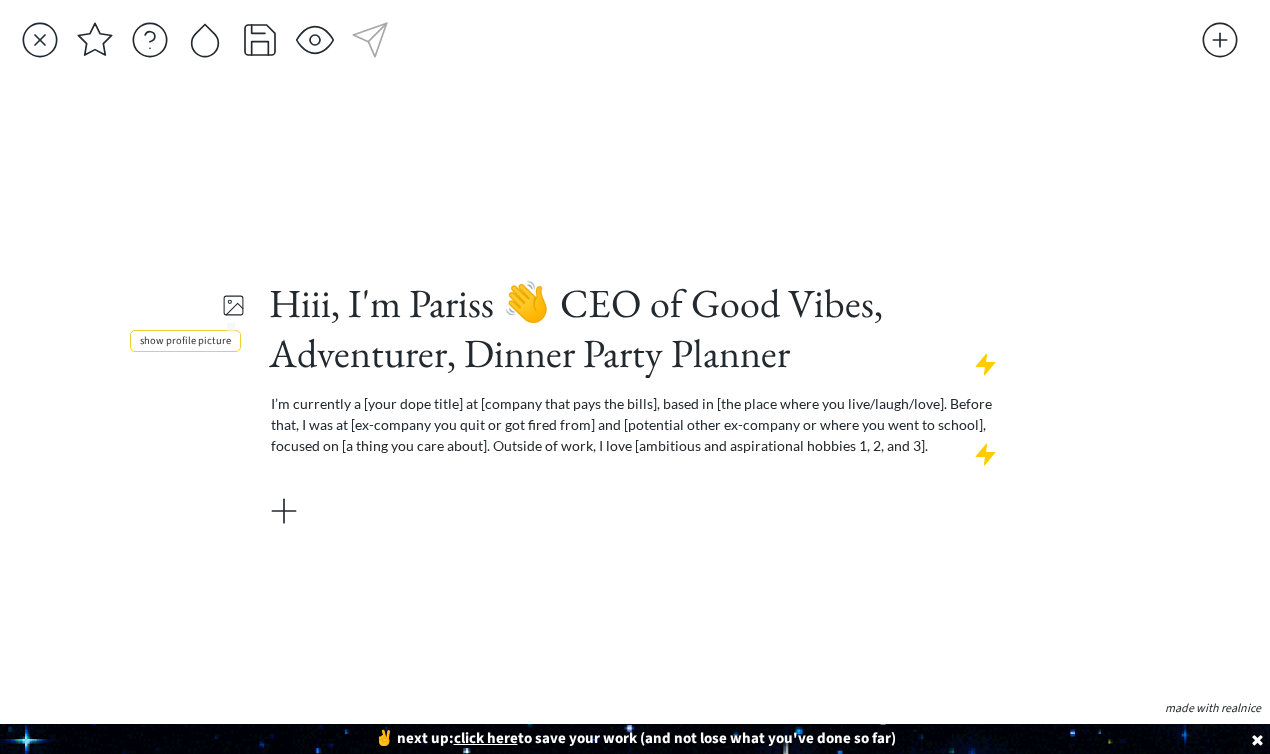 click at bounding box center (233, 305) 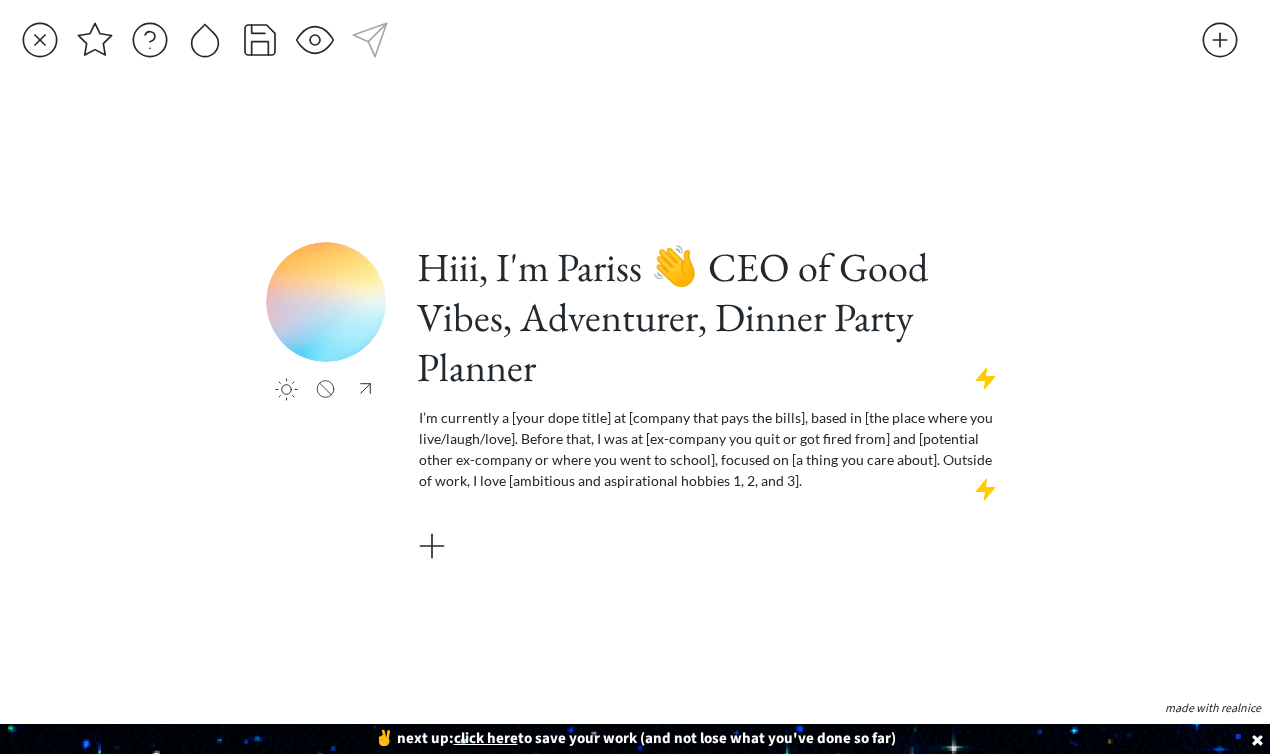 click at bounding box center [326, 302] 